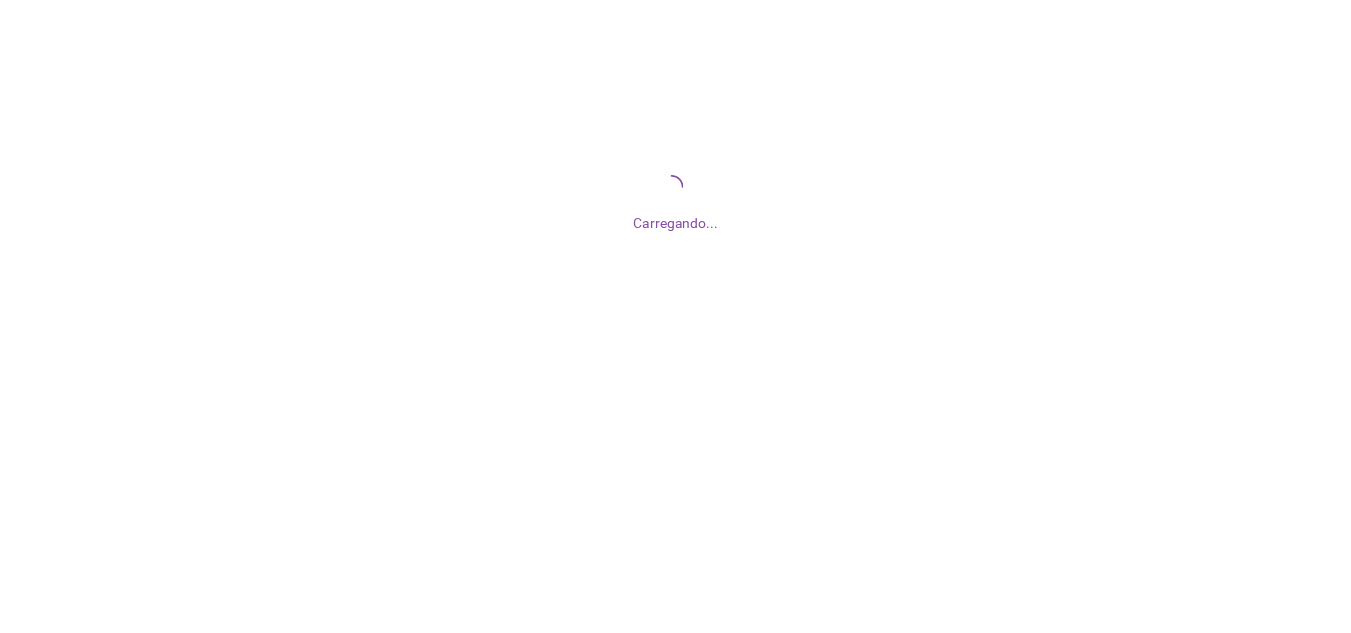 scroll, scrollTop: 0, scrollLeft: 0, axis: both 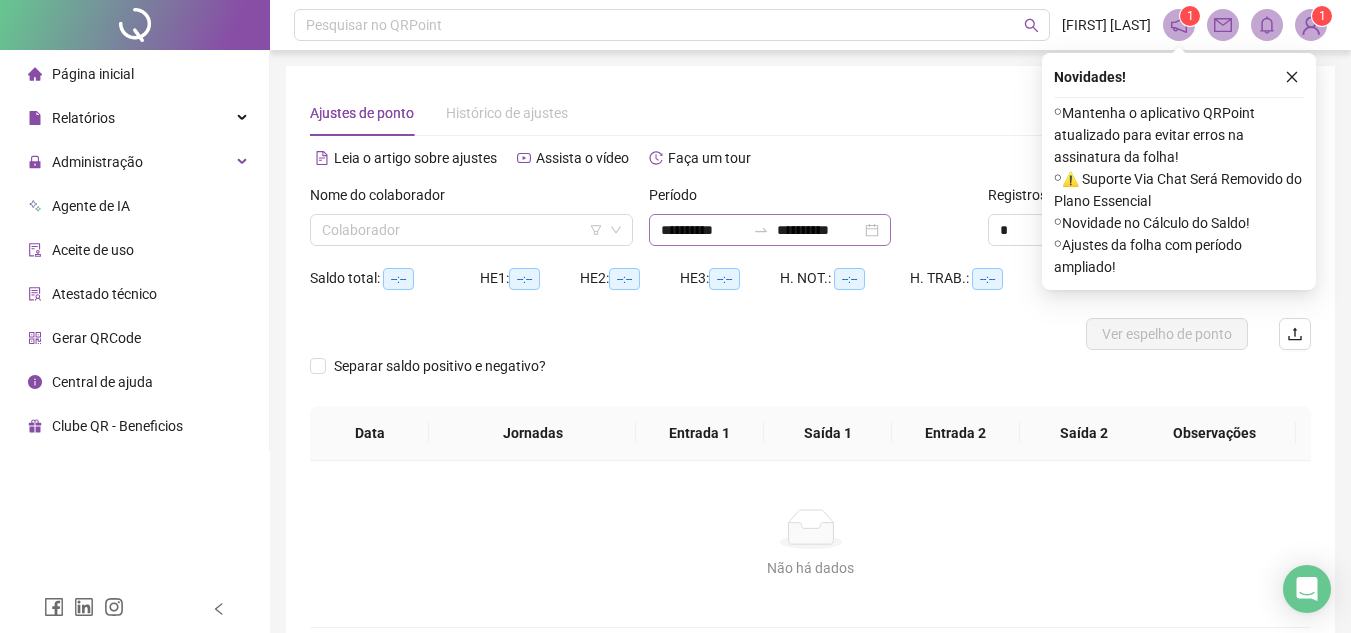 click on "**********" at bounding box center (770, 230) 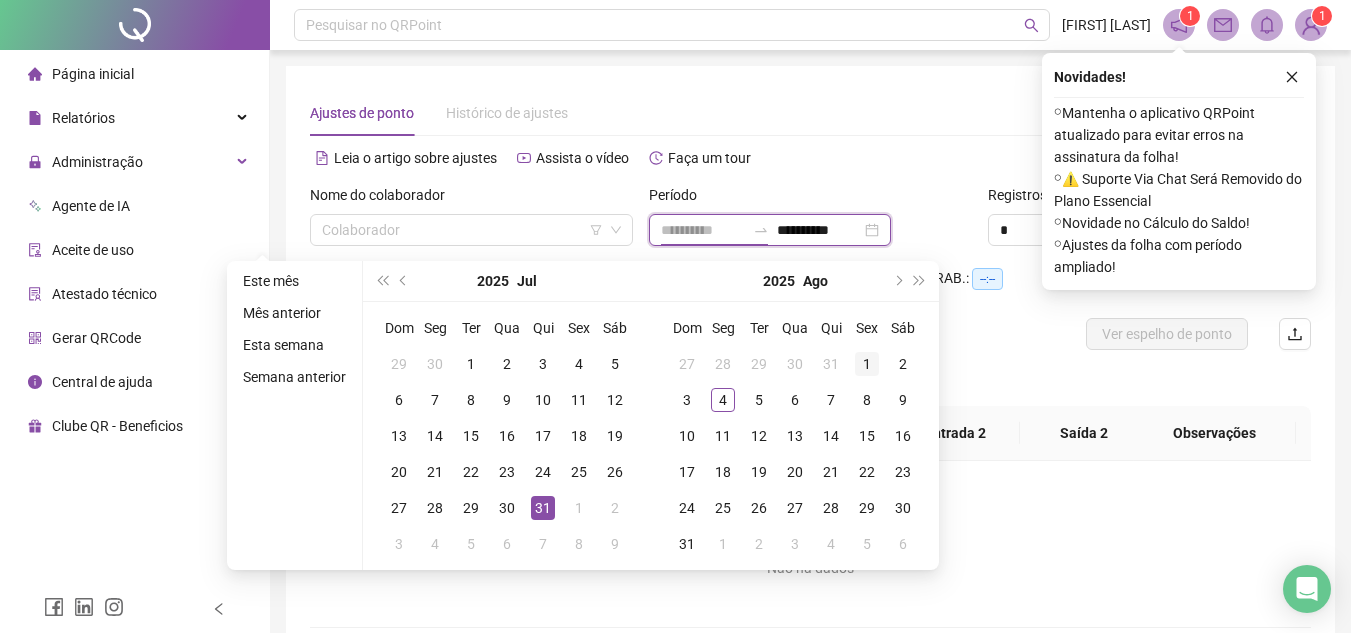 type on "**********" 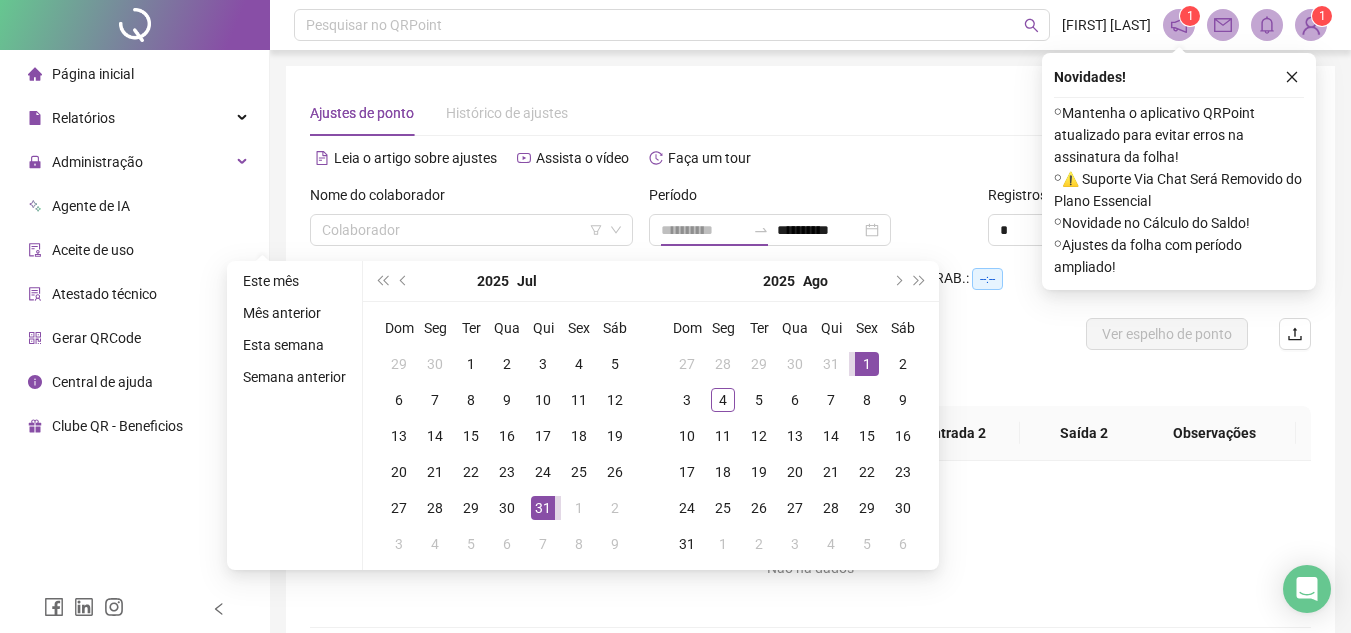 click on "1" at bounding box center (867, 364) 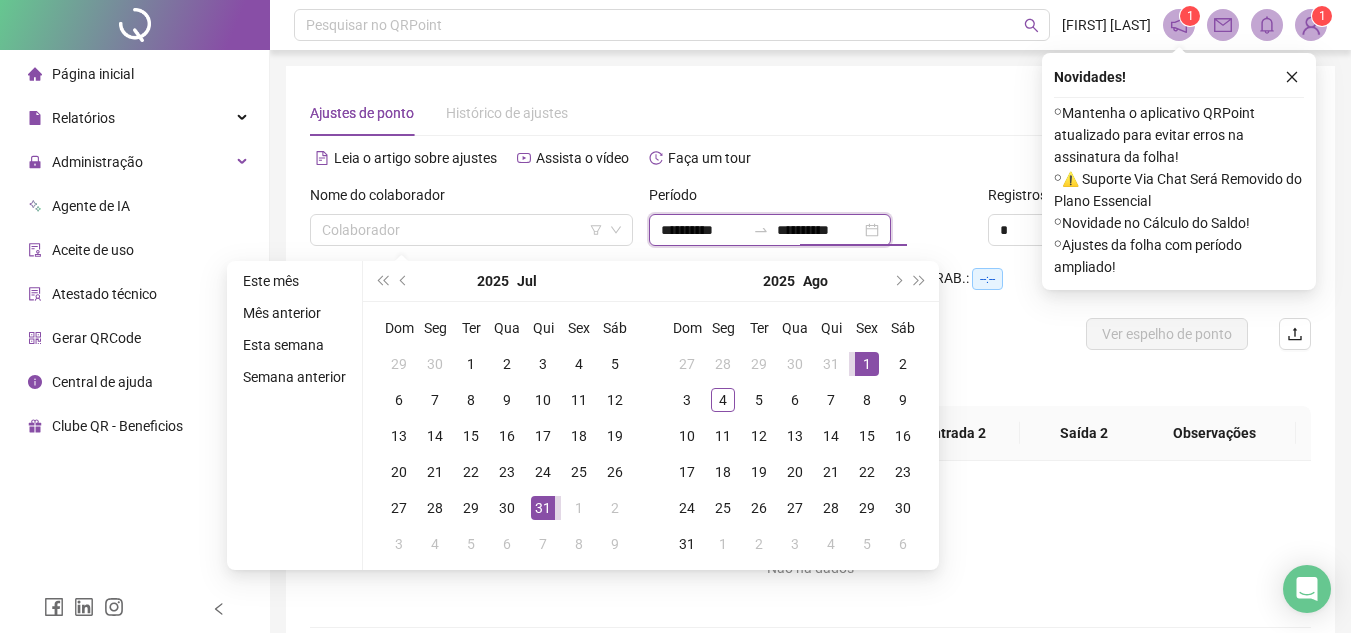 click on "**********" at bounding box center (770, 230) 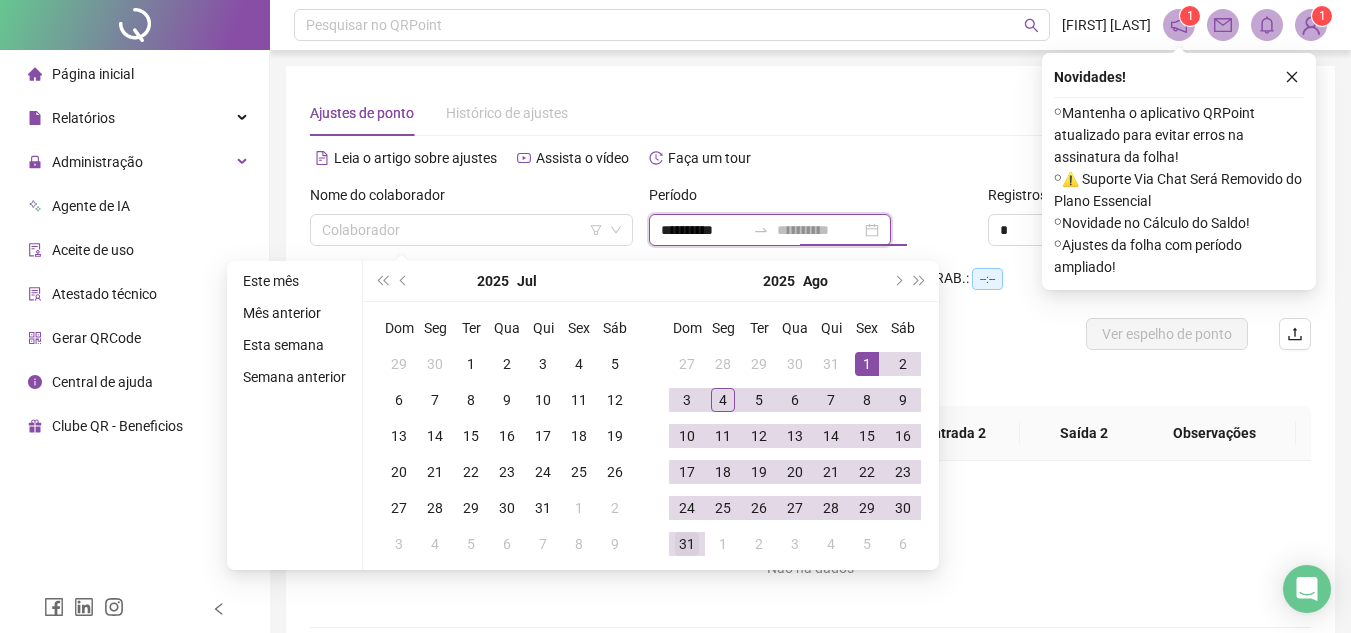 type on "**********" 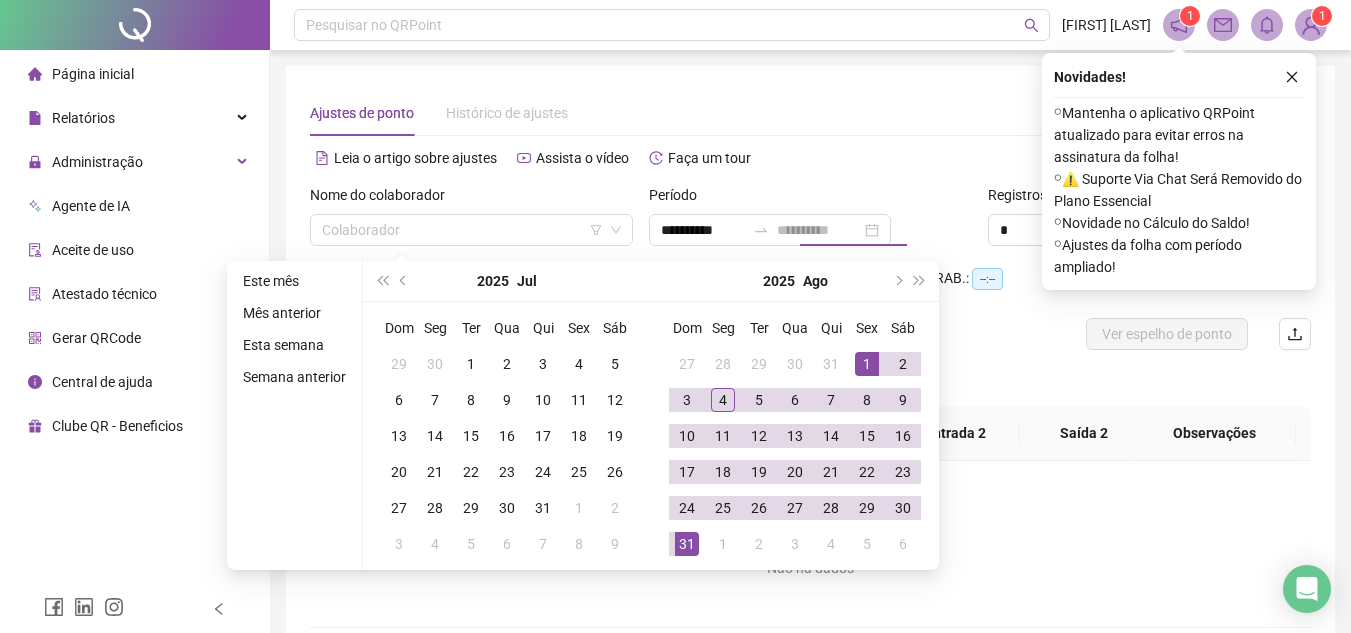 click on "31" at bounding box center [687, 544] 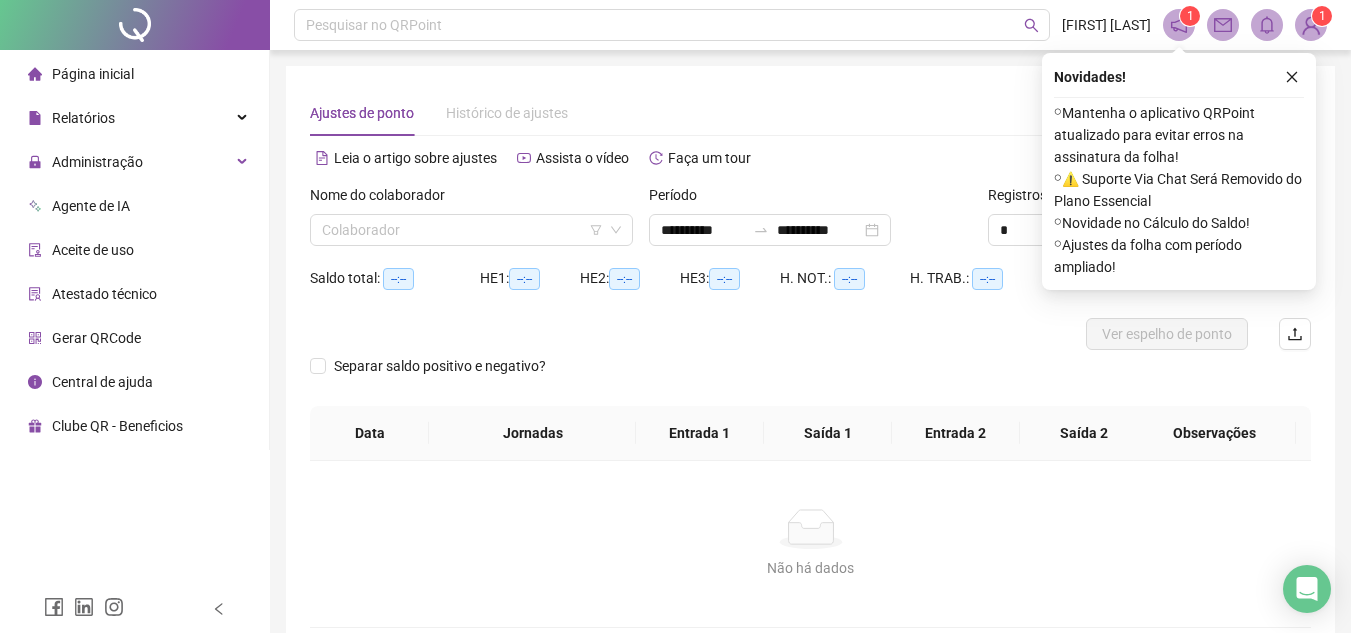 click on "Separar saldo positivo e negativo?" at bounding box center (810, 378) 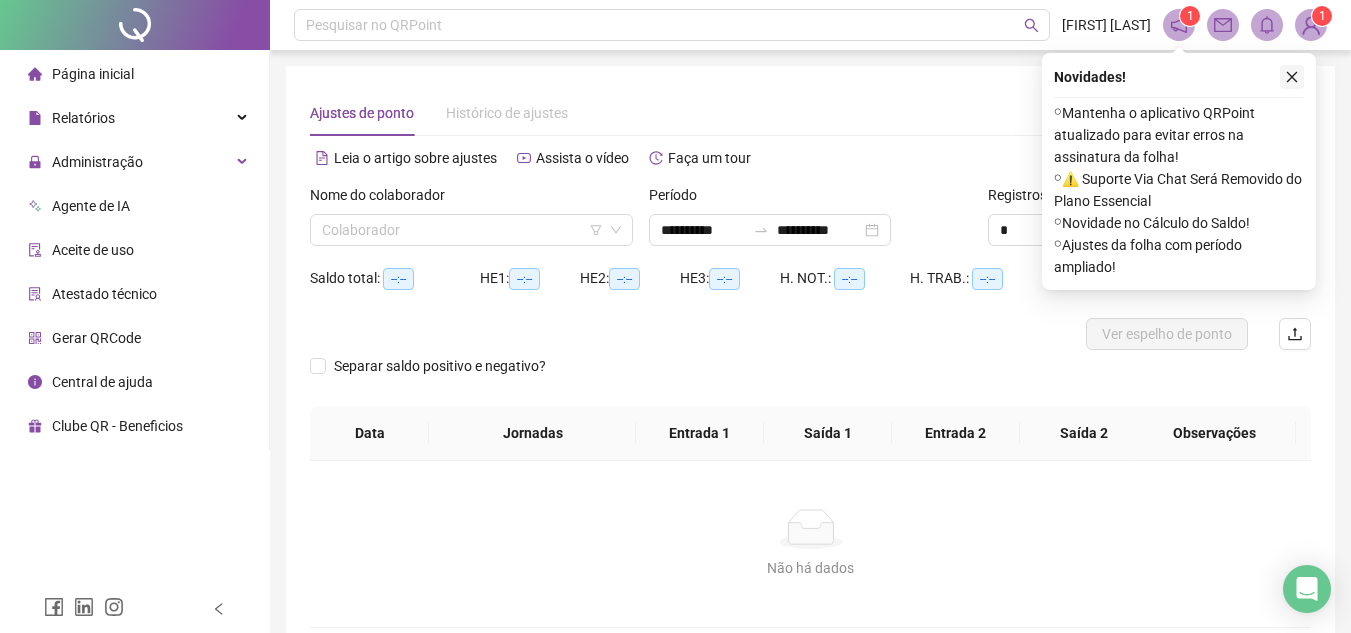 click 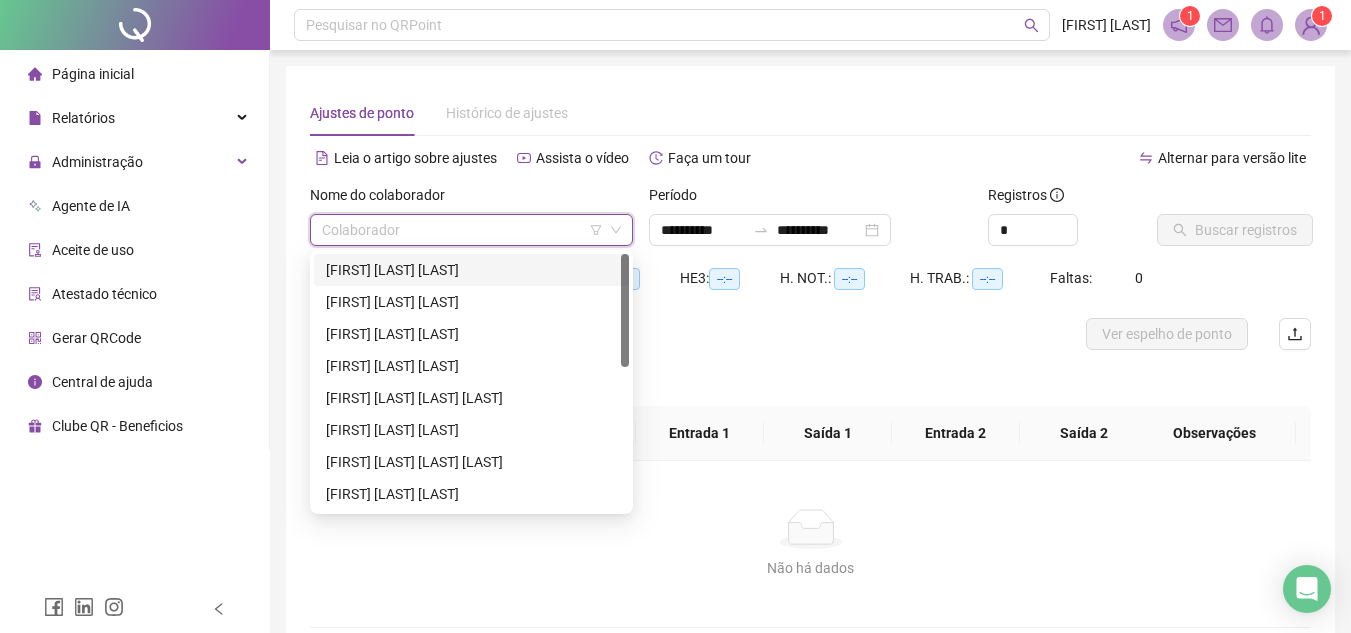 click at bounding box center [462, 230] 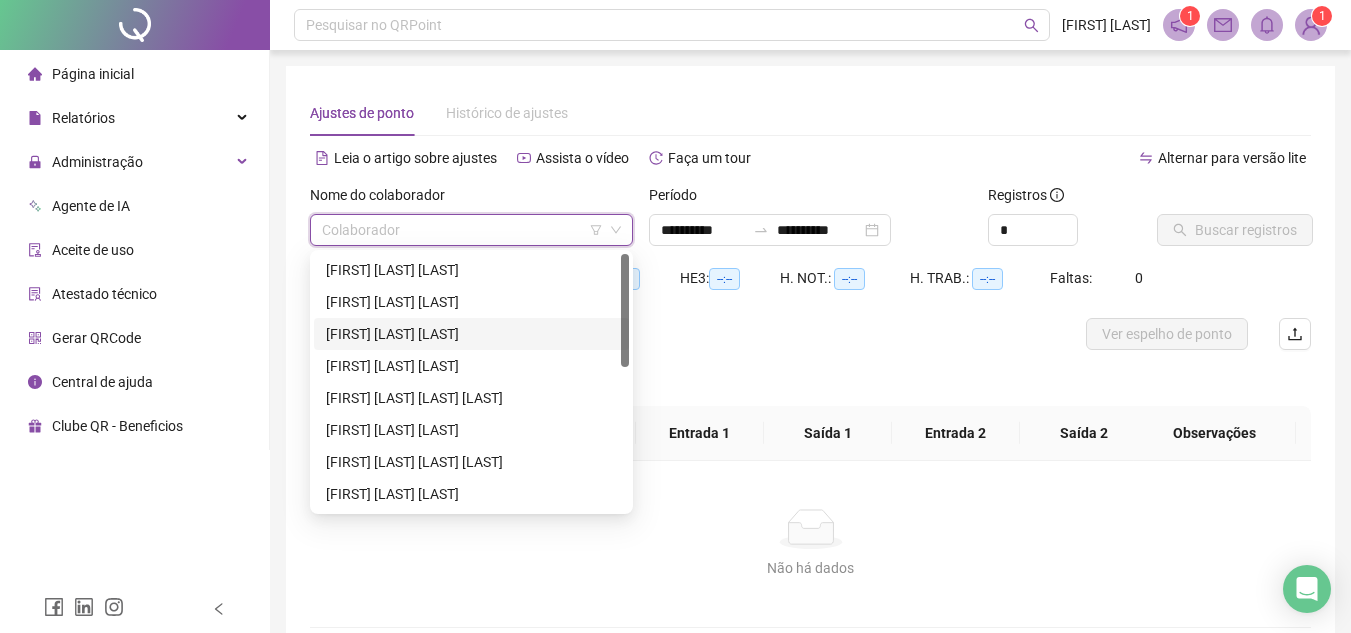 click on "[FIRST] [LAST] [LAST]" at bounding box center [471, 334] 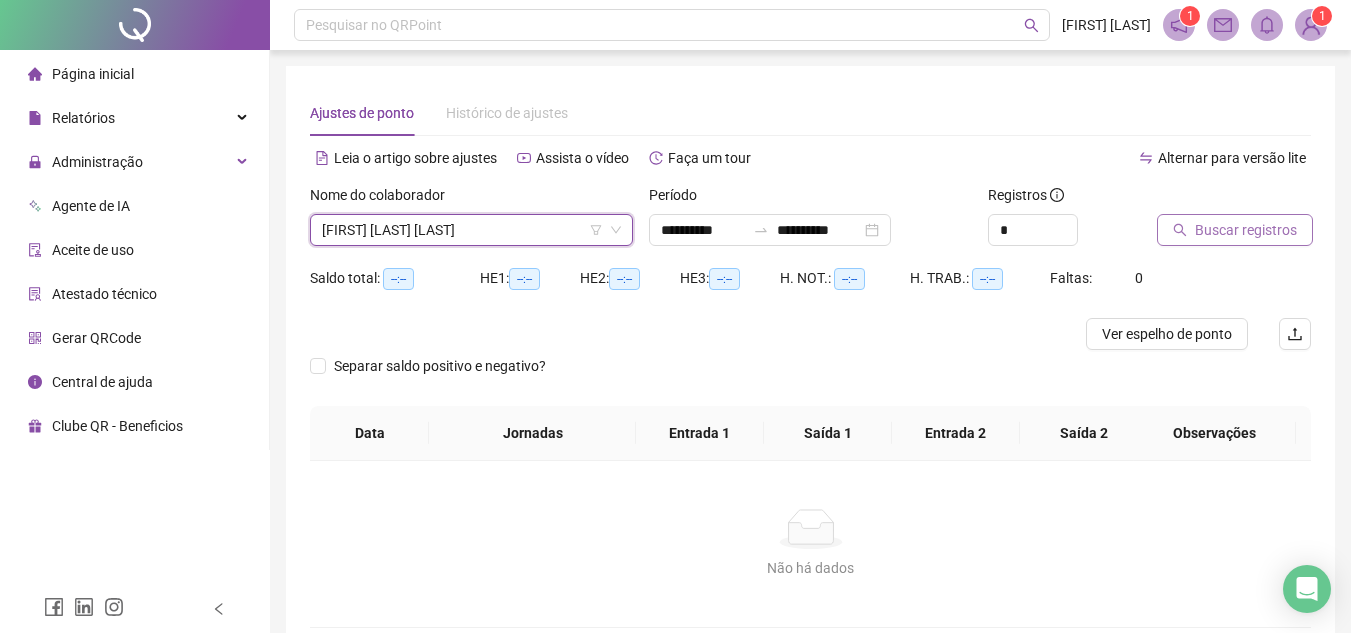 click on "Buscar registros" at bounding box center [1246, 230] 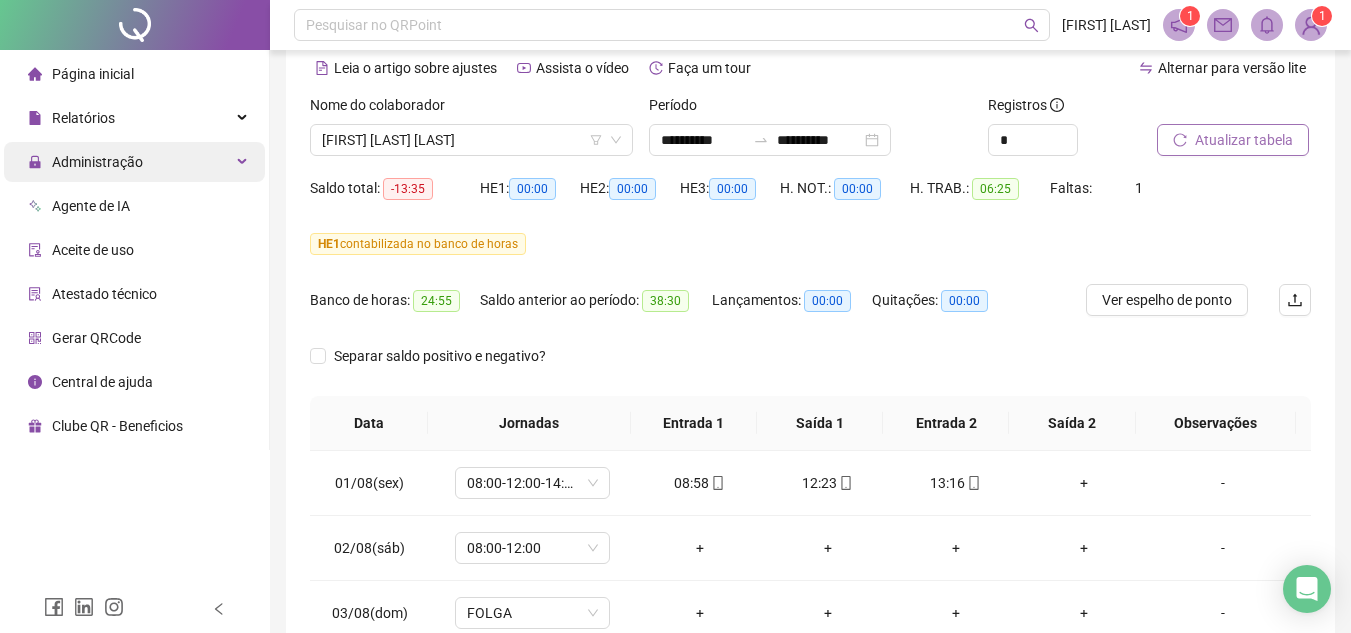 scroll, scrollTop: 78, scrollLeft: 0, axis: vertical 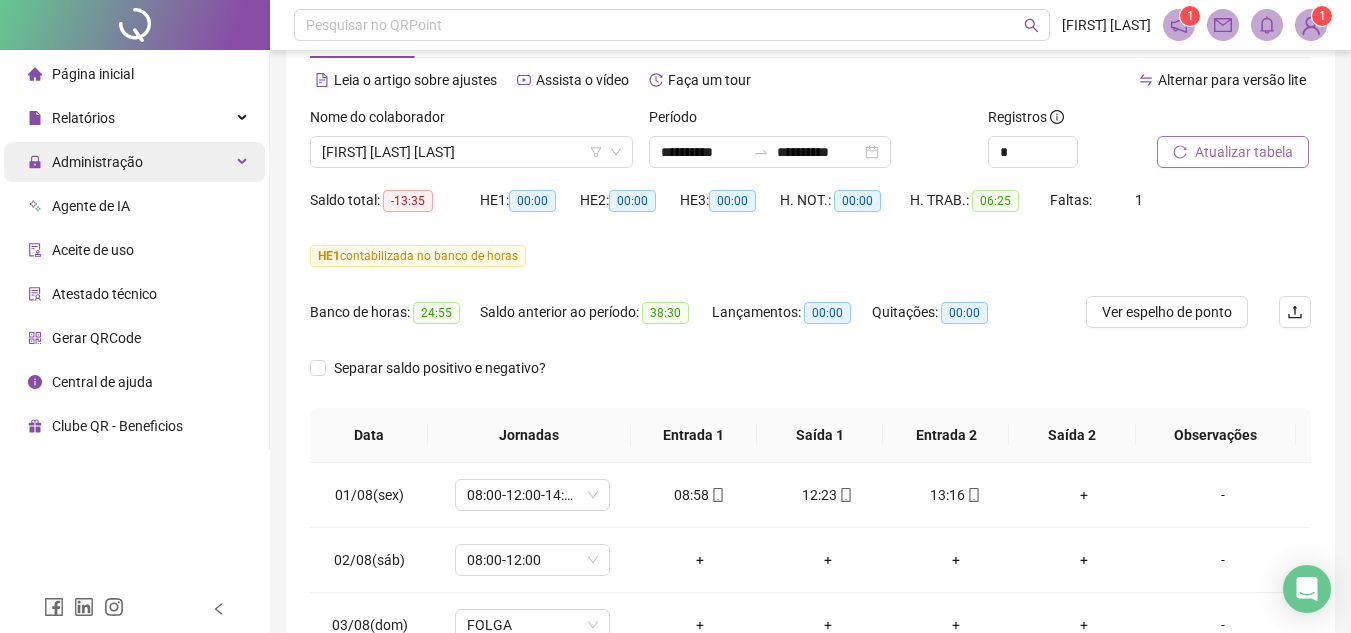 click on "Administração" at bounding box center [85, 162] 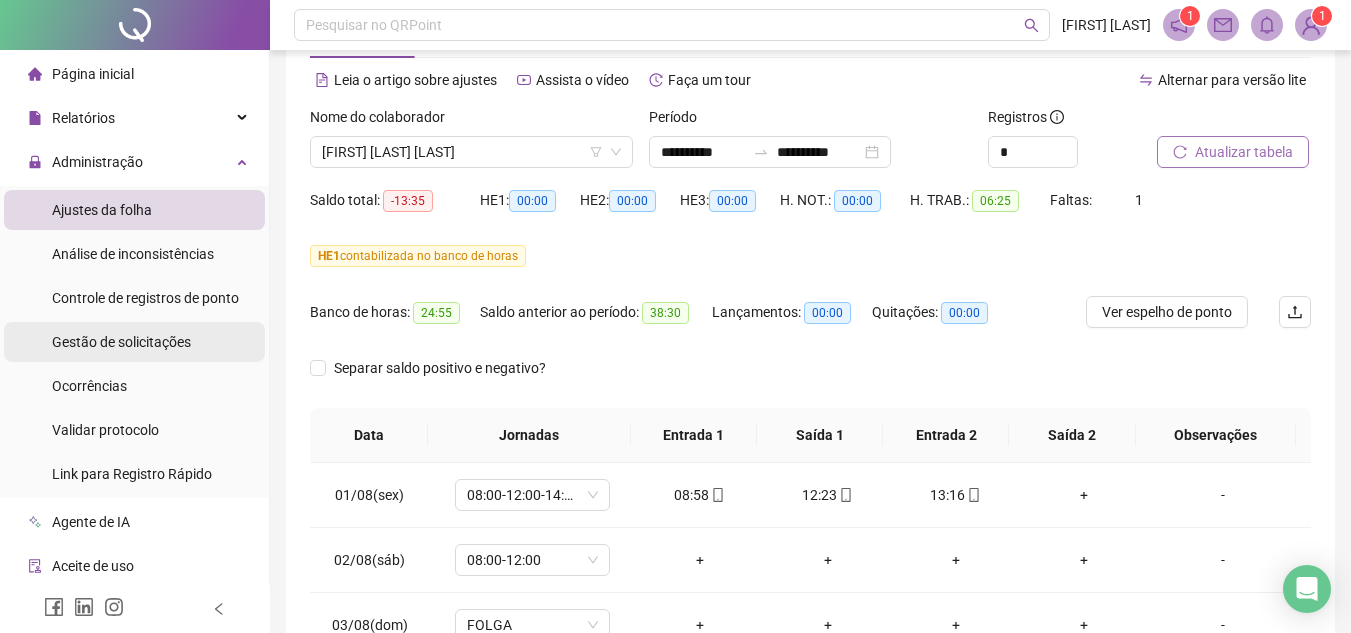 click on "Gestão de solicitações" at bounding box center [121, 342] 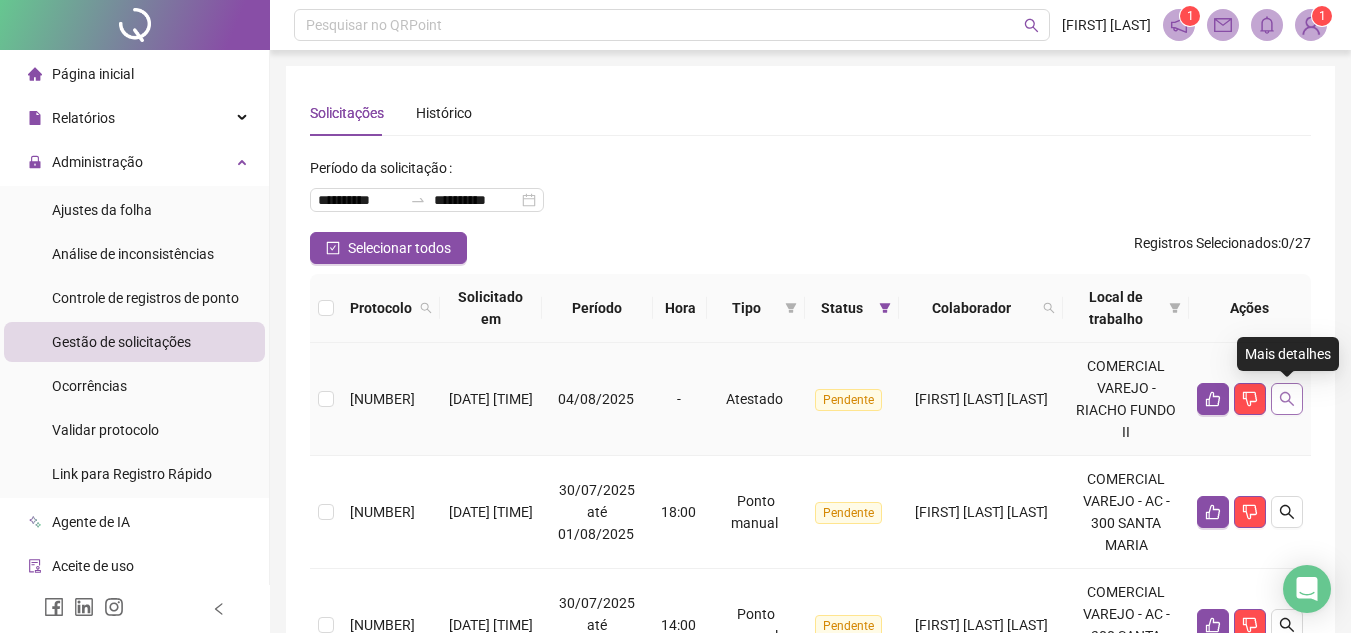 click 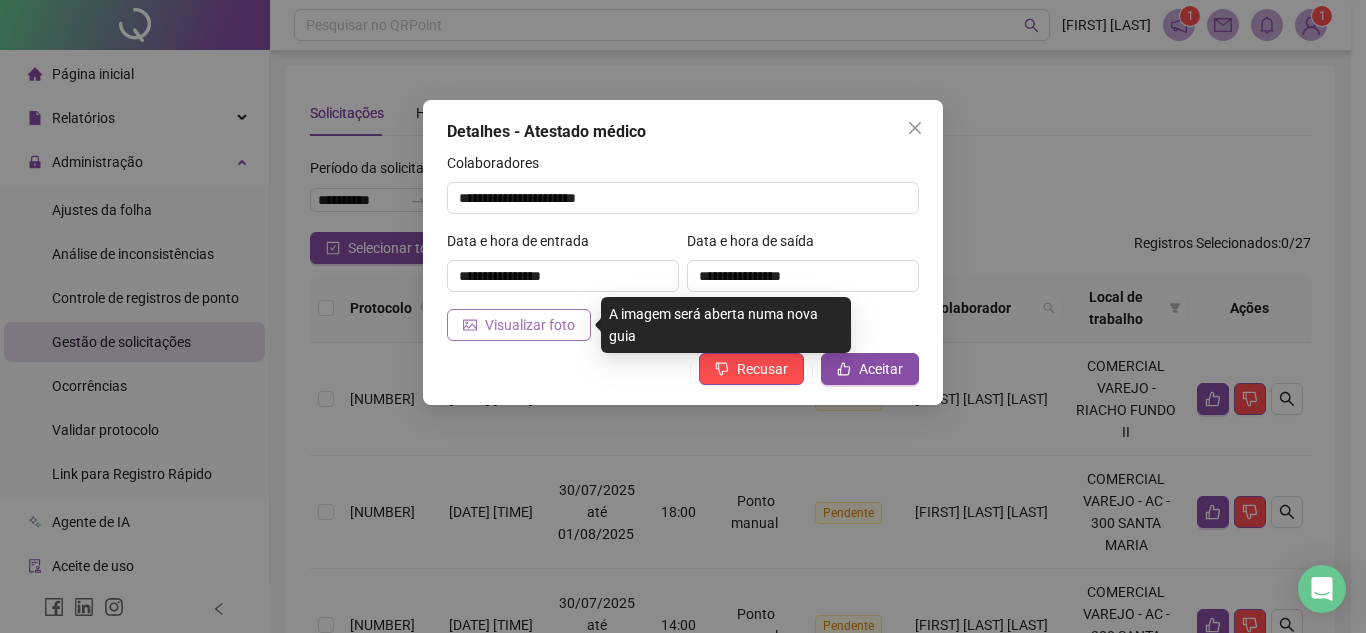 click on "Visualizar foto" at bounding box center [530, 325] 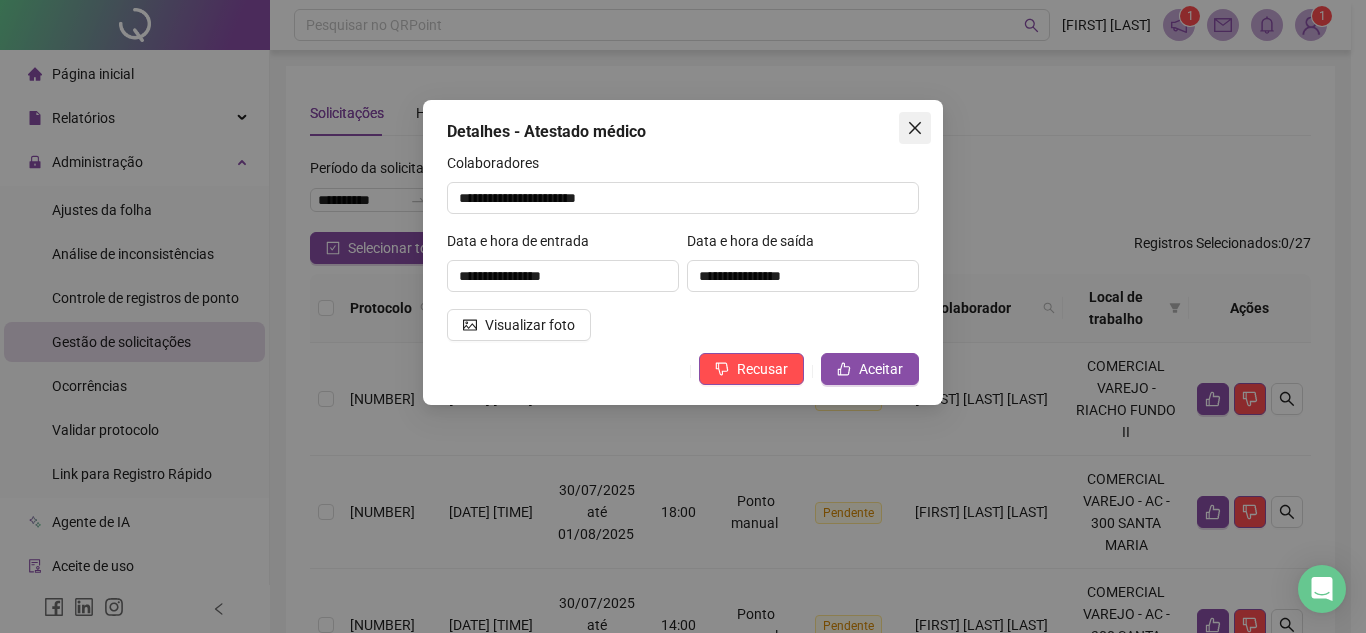 click 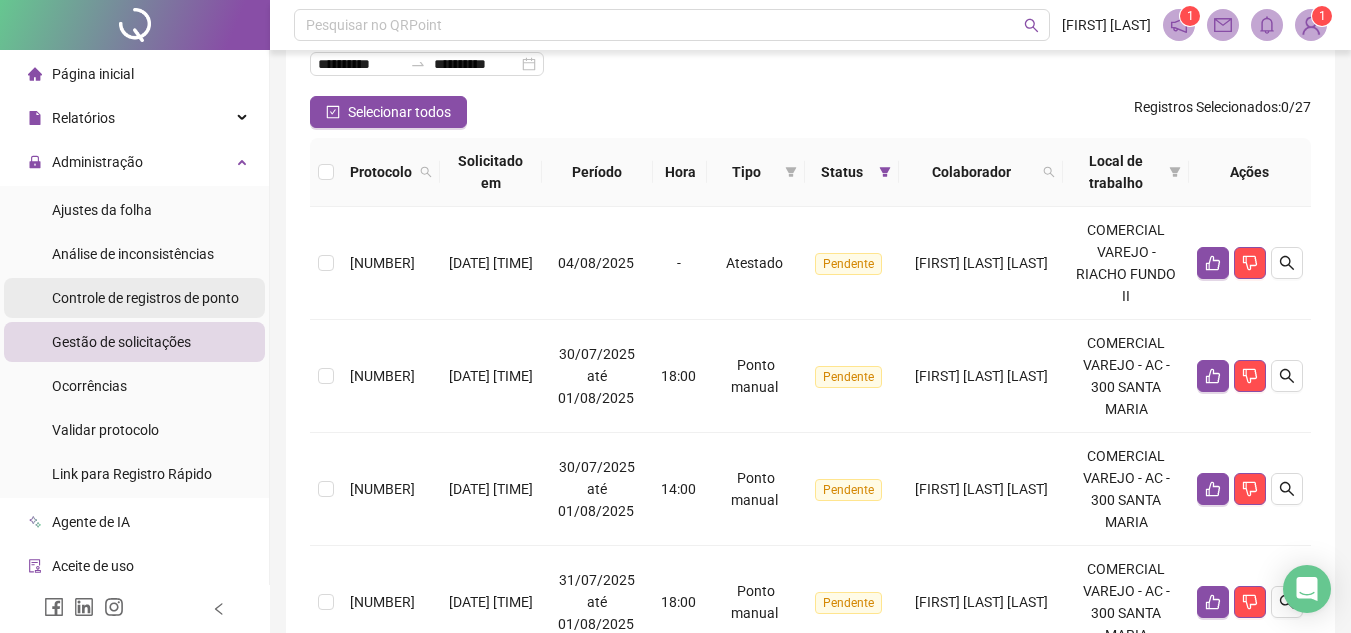 scroll, scrollTop: 100, scrollLeft: 0, axis: vertical 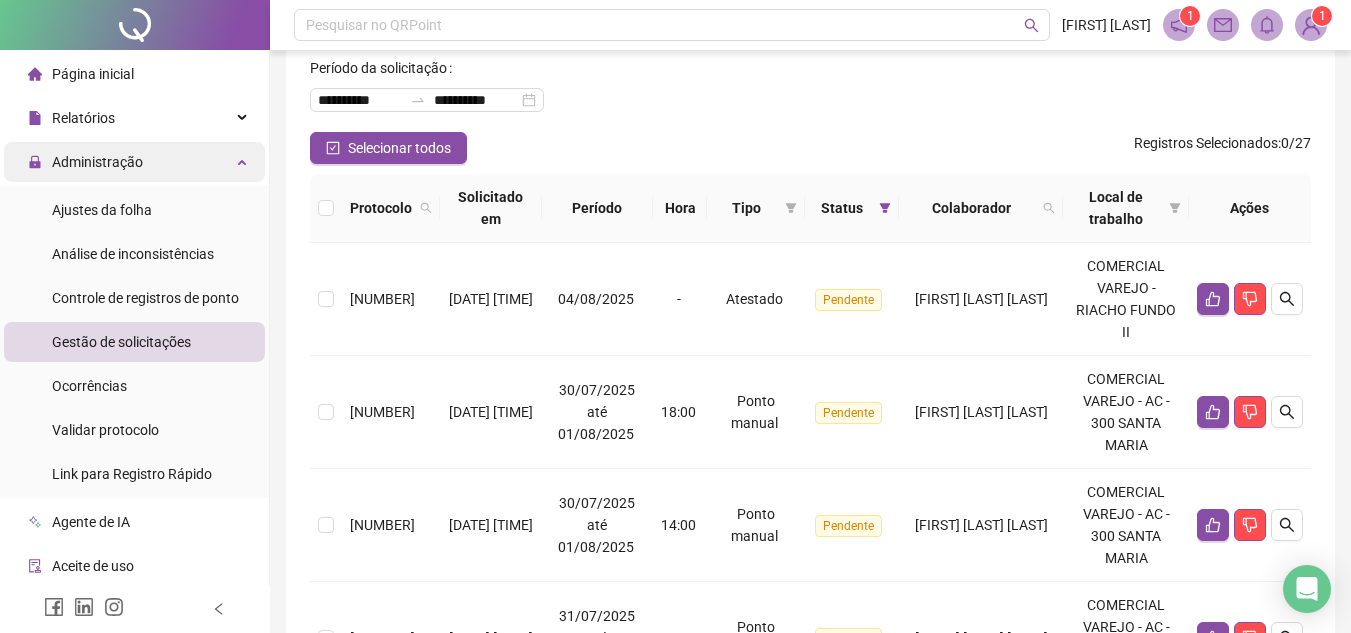 click on "Administração" at bounding box center (97, 162) 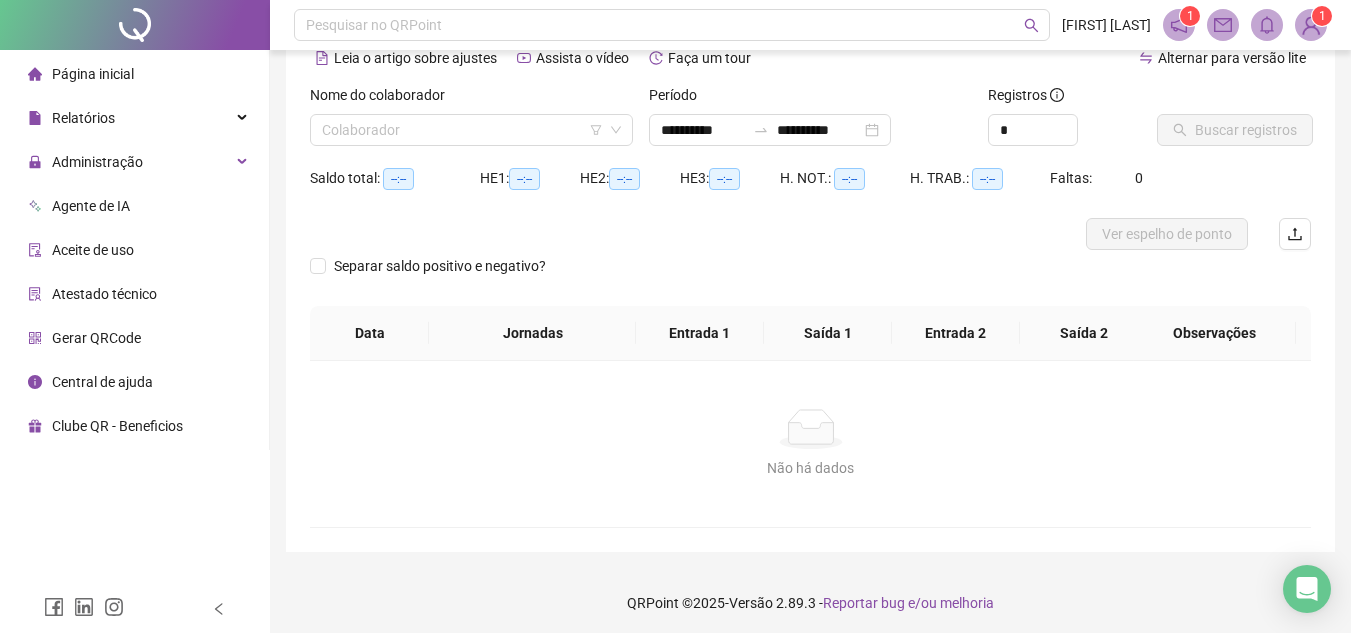 scroll, scrollTop: 78, scrollLeft: 0, axis: vertical 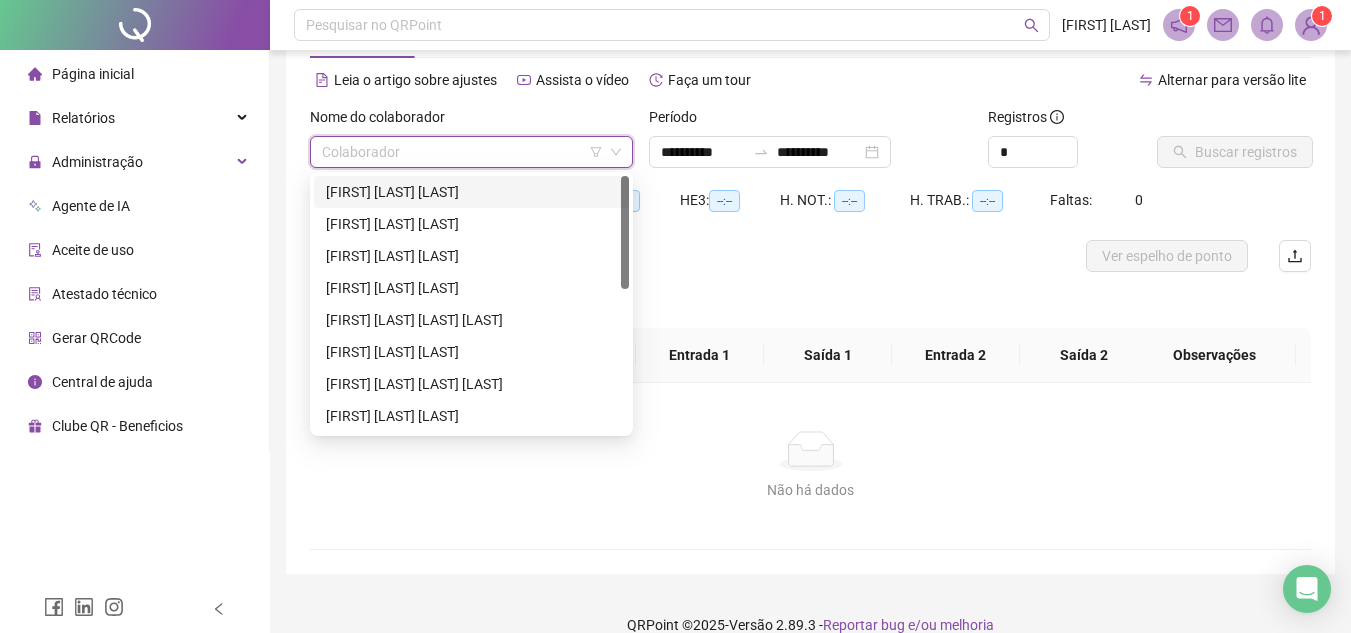 click at bounding box center (462, 152) 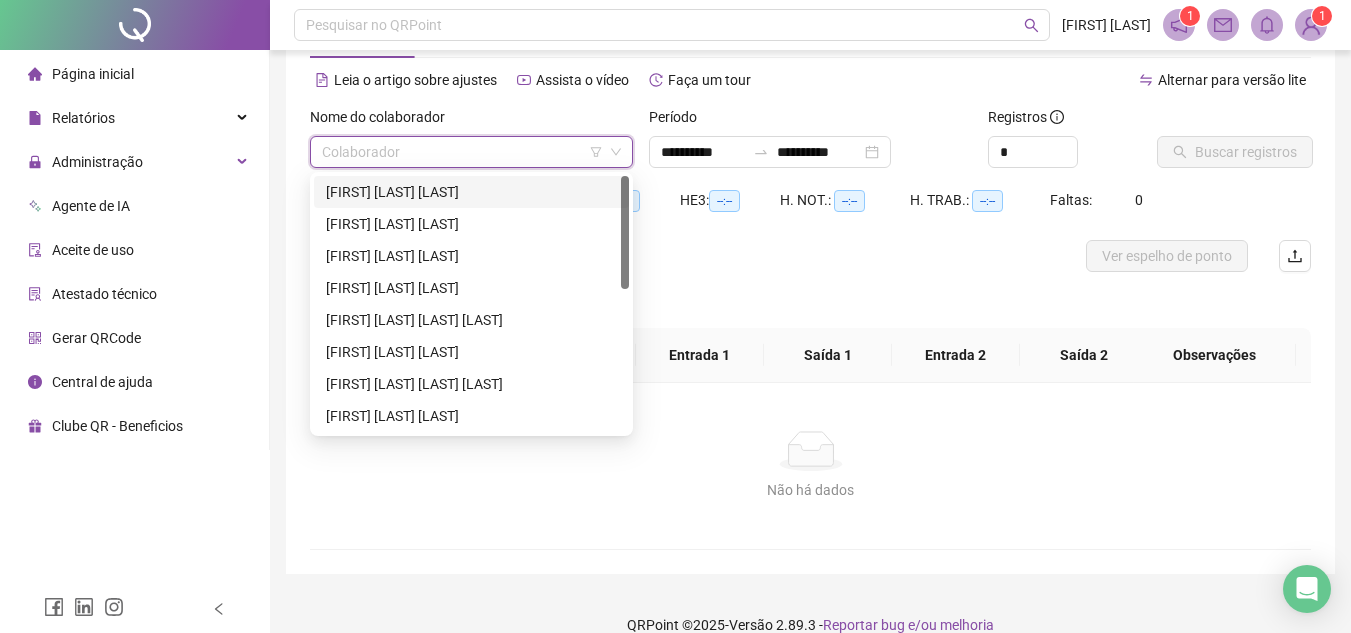 click on "[FIRST] [LAST] [LAST]" at bounding box center [471, 192] 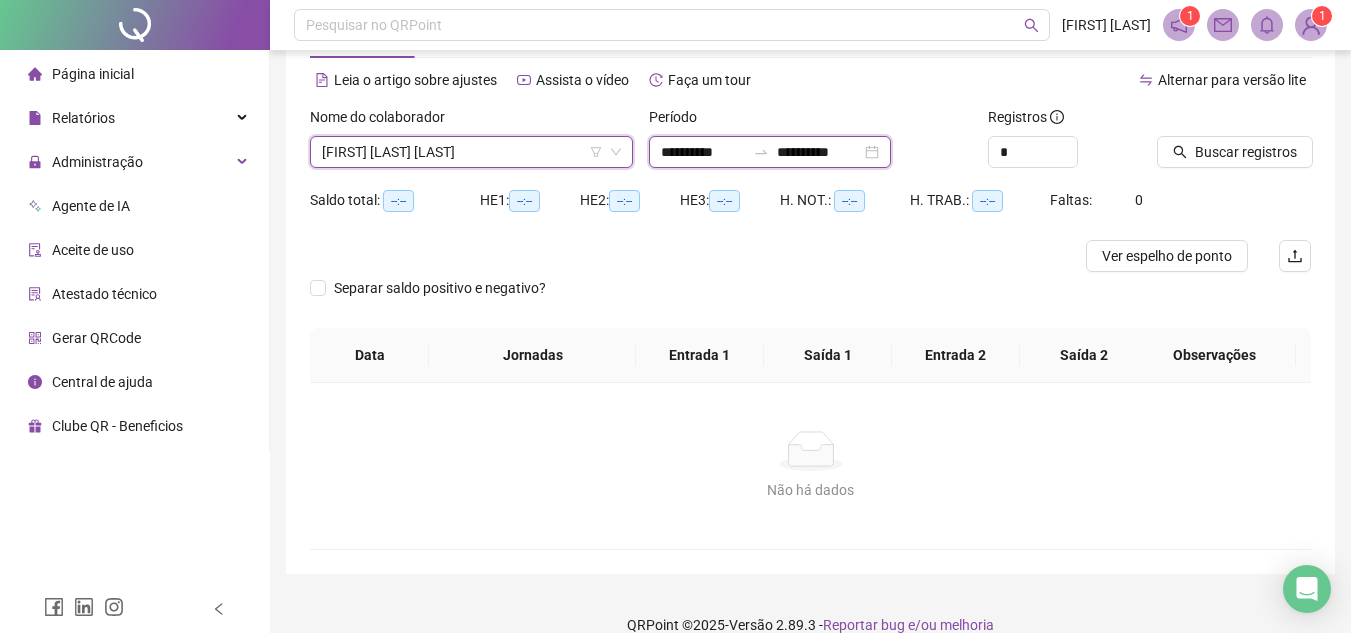 click on "**********" at bounding box center (703, 152) 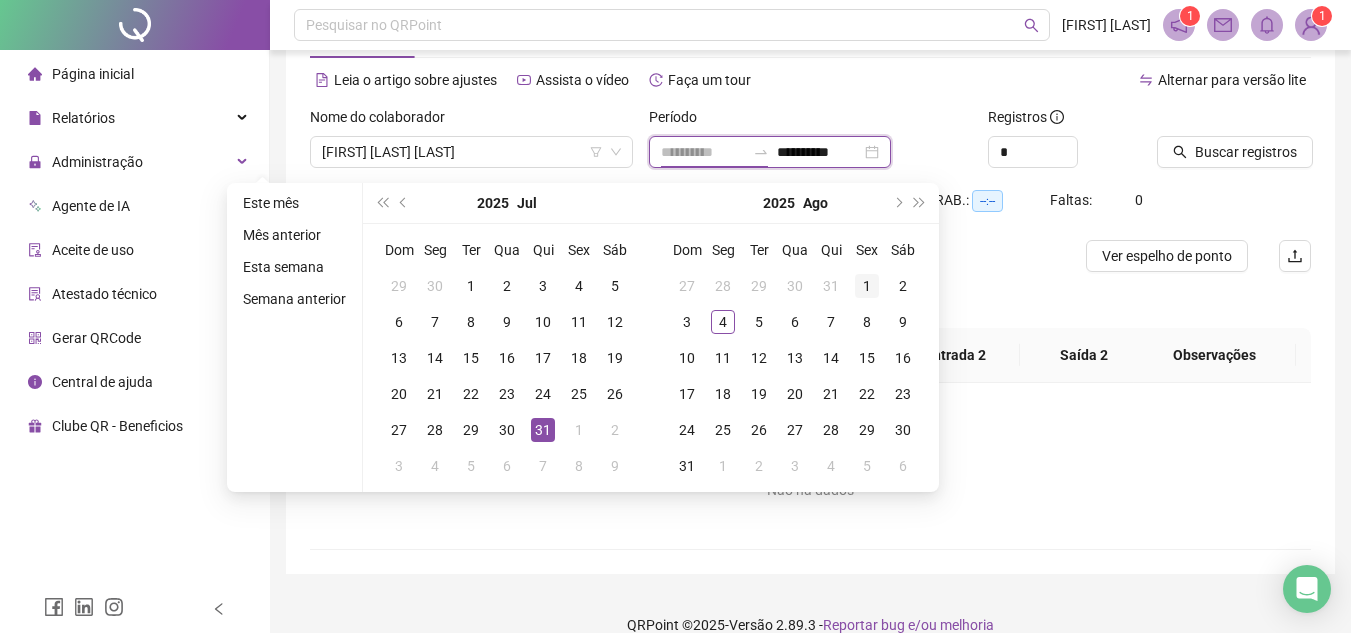 type on "**********" 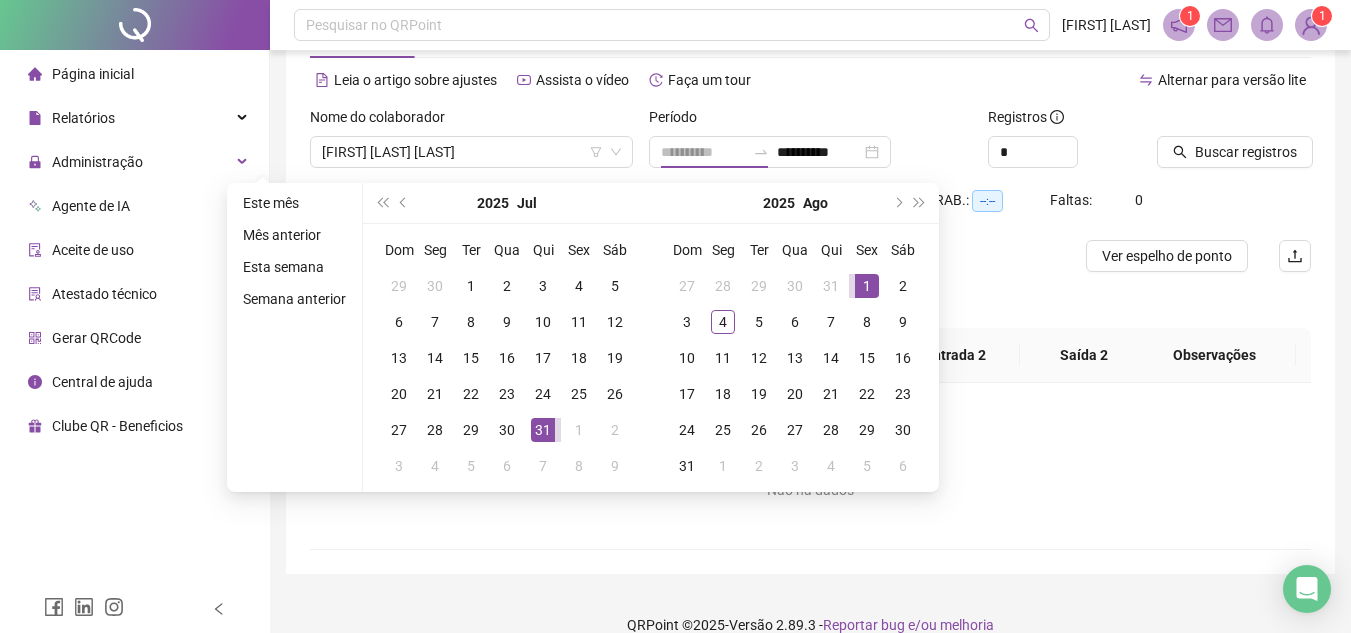 click on "1" at bounding box center (867, 286) 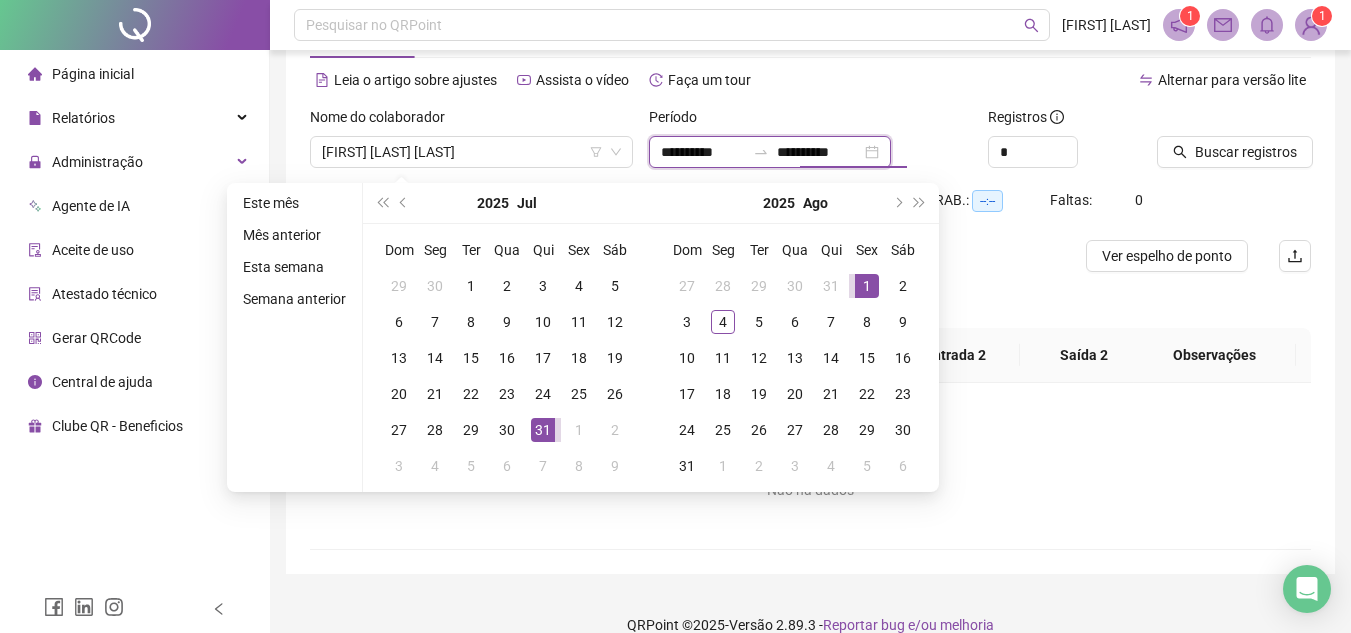 click on "**********" at bounding box center (770, 152) 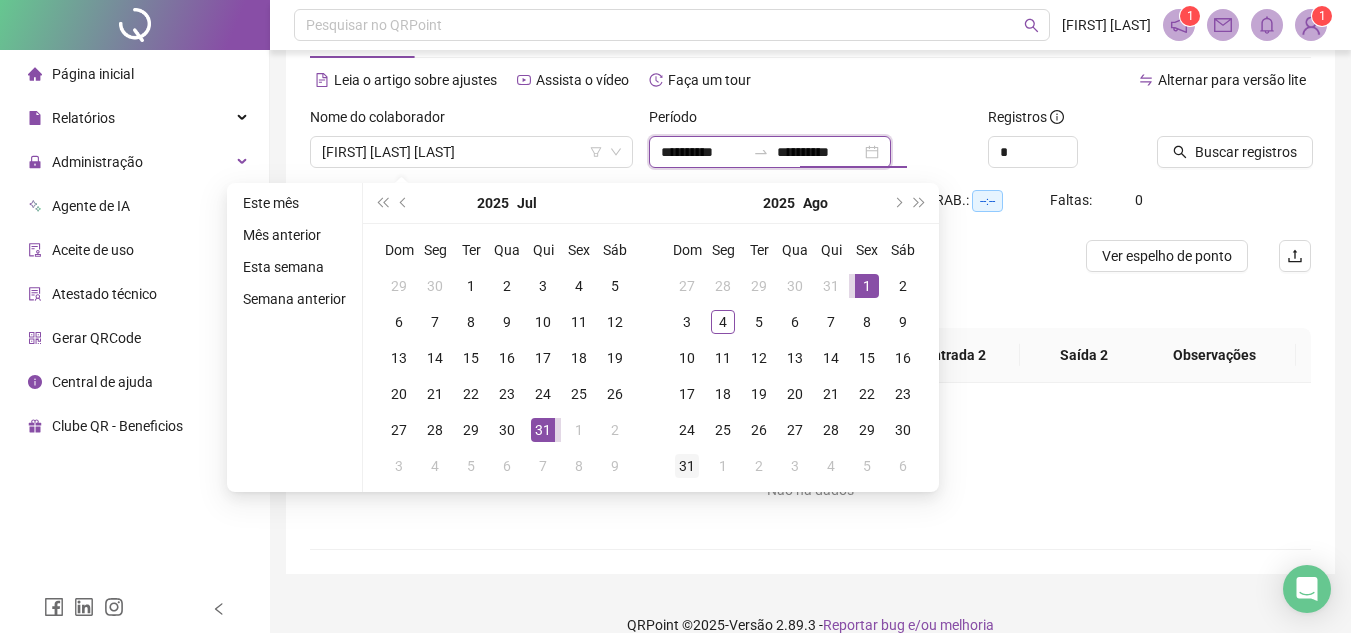 type on "**********" 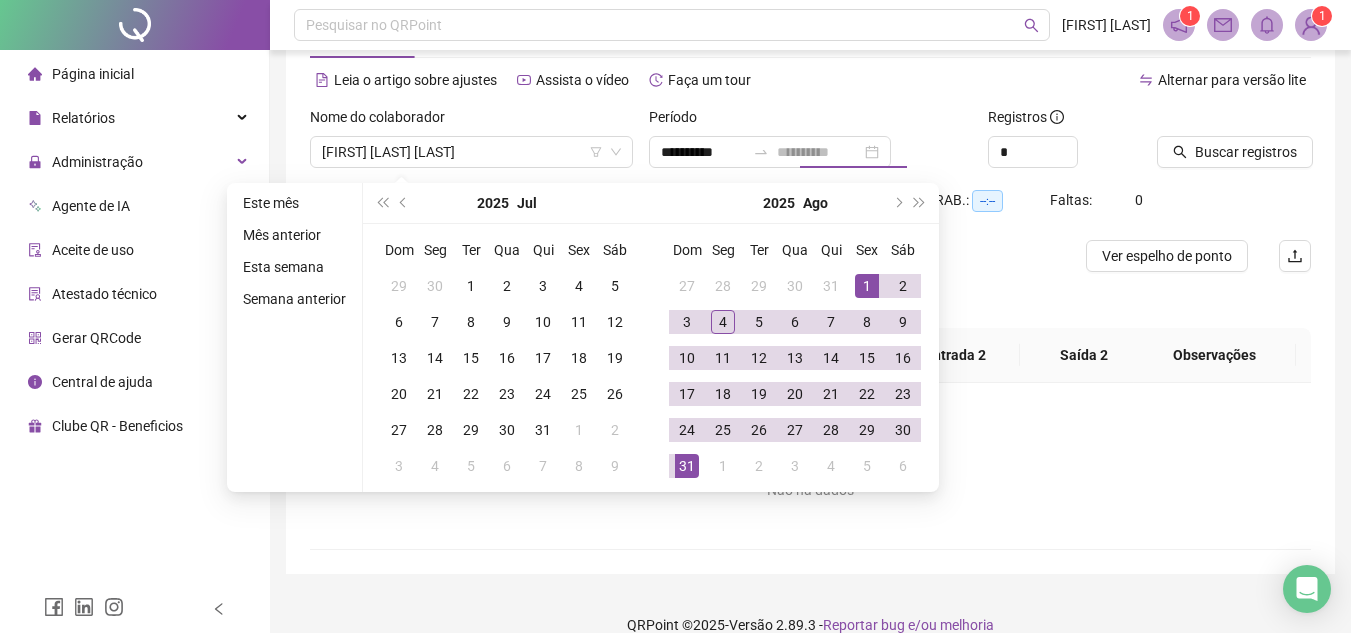 click on "31" at bounding box center [687, 466] 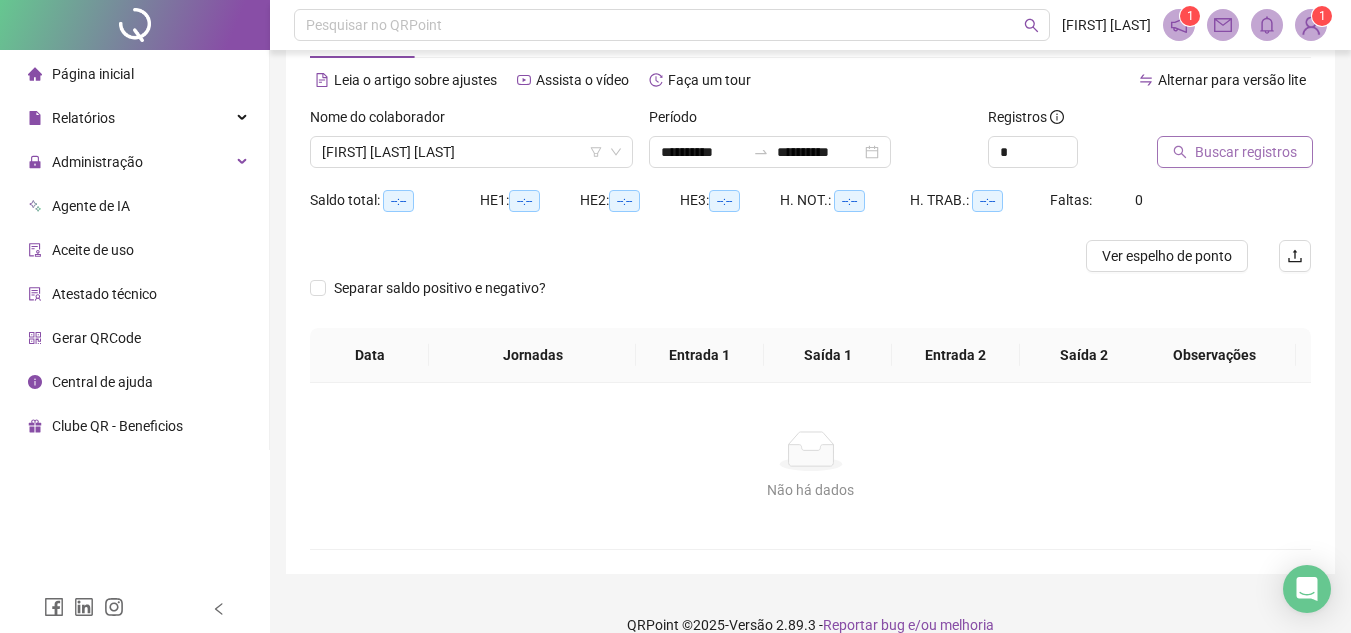 click on "Buscar registros" at bounding box center (1246, 152) 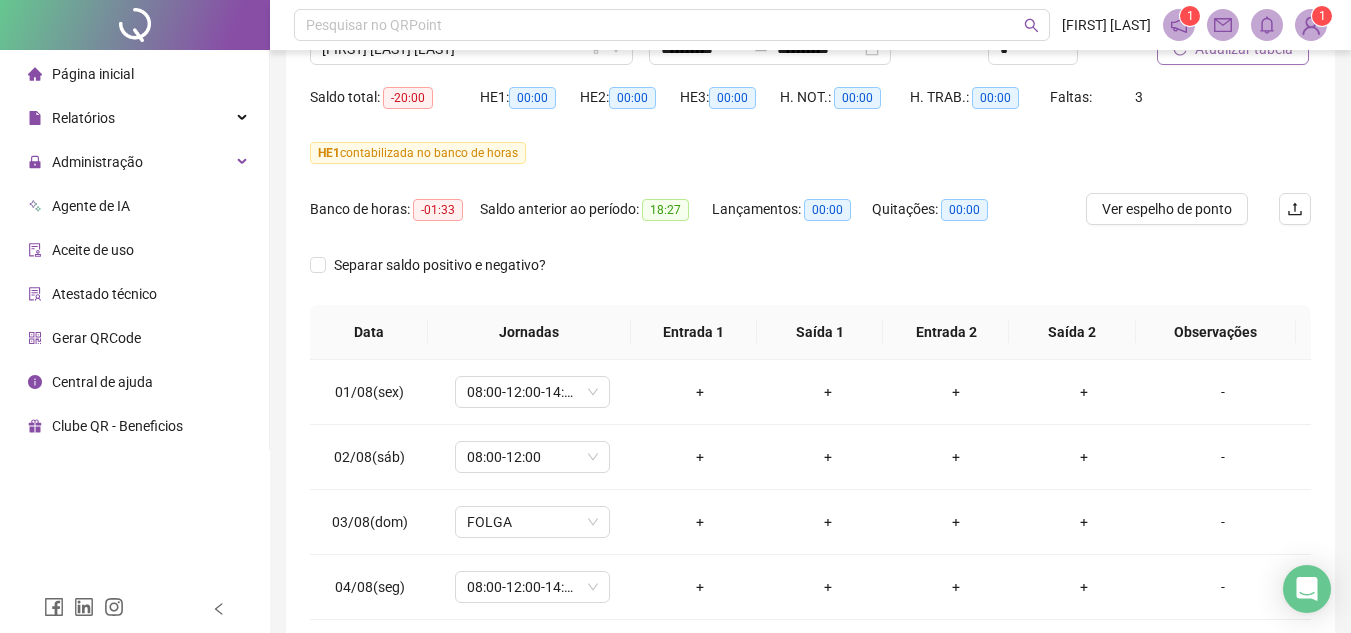 scroll, scrollTop: 278, scrollLeft: 0, axis: vertical 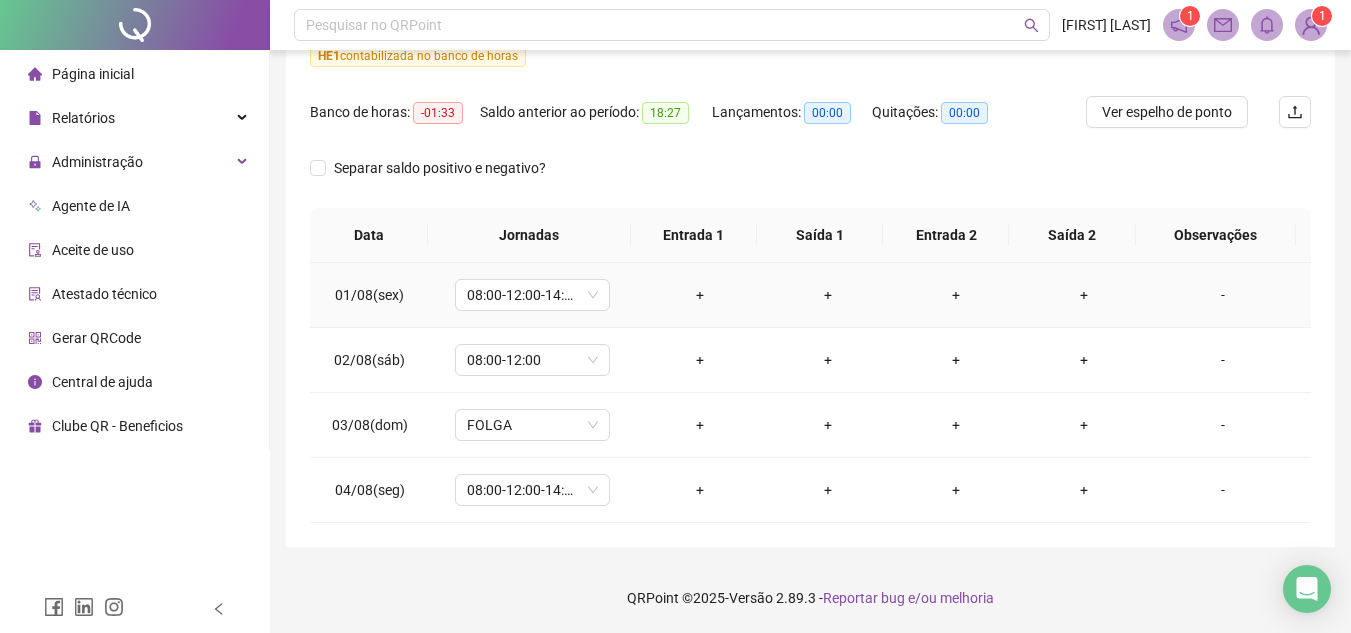 click on "-" at bounding box center [1223, 295] 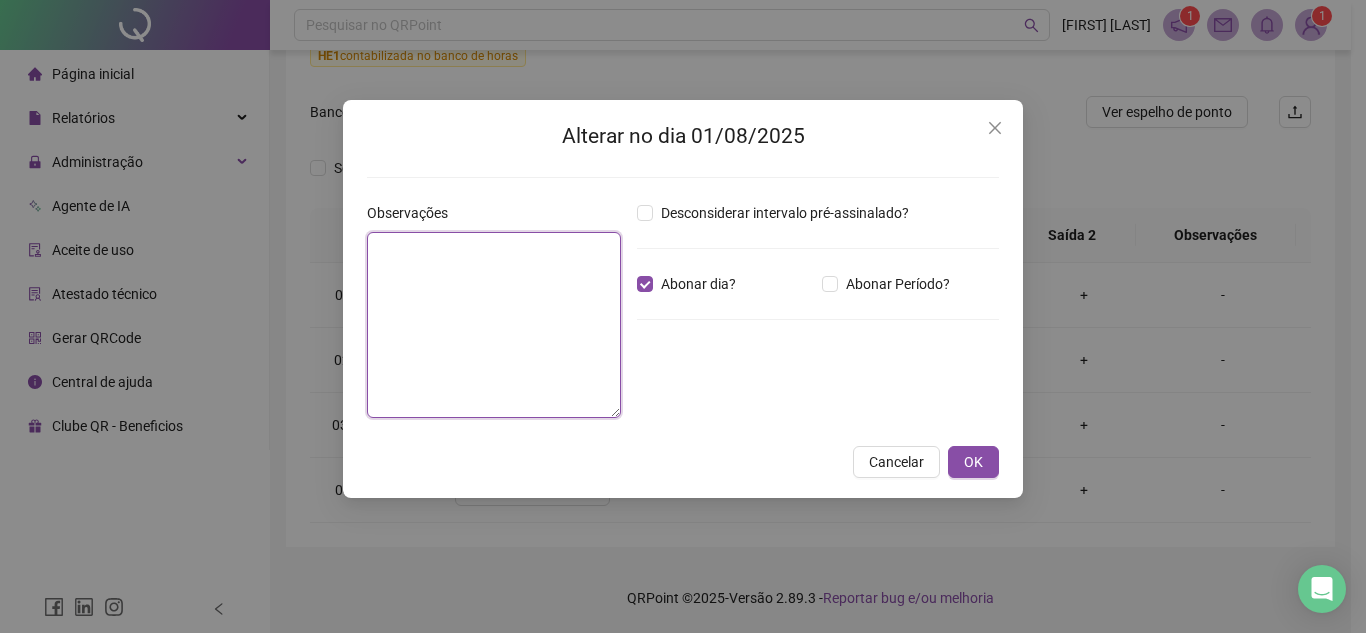 click at bounding box center [494, 325] 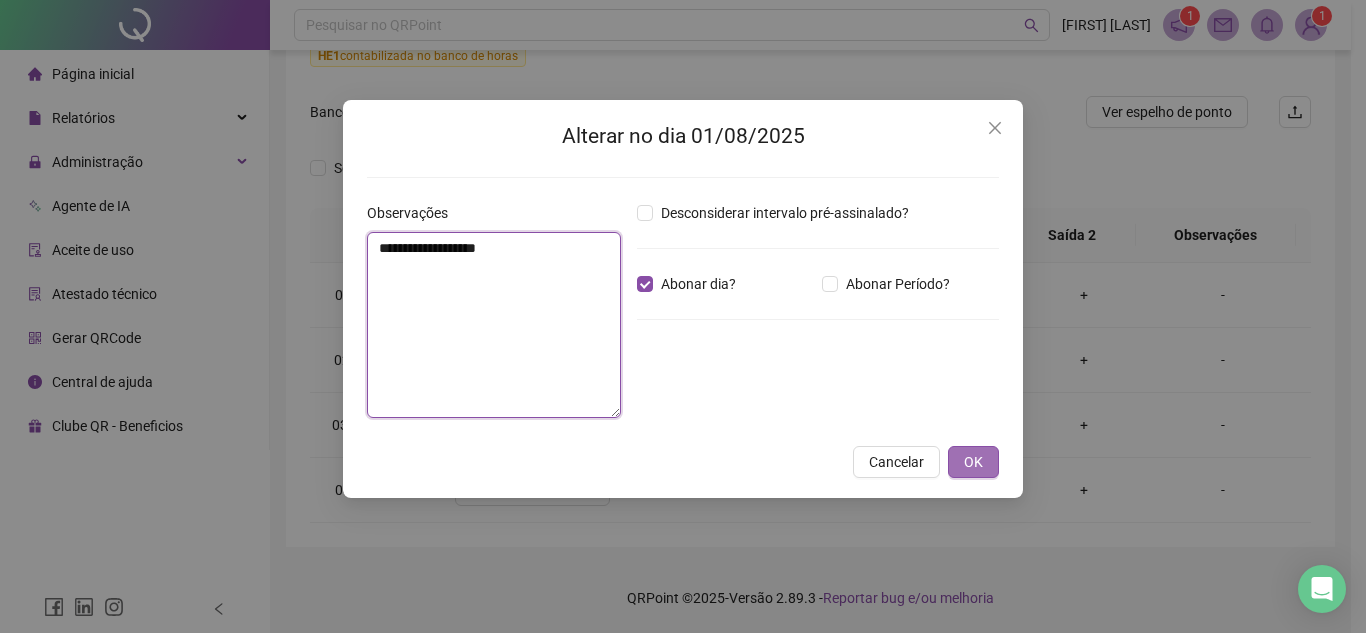 type on "**********" 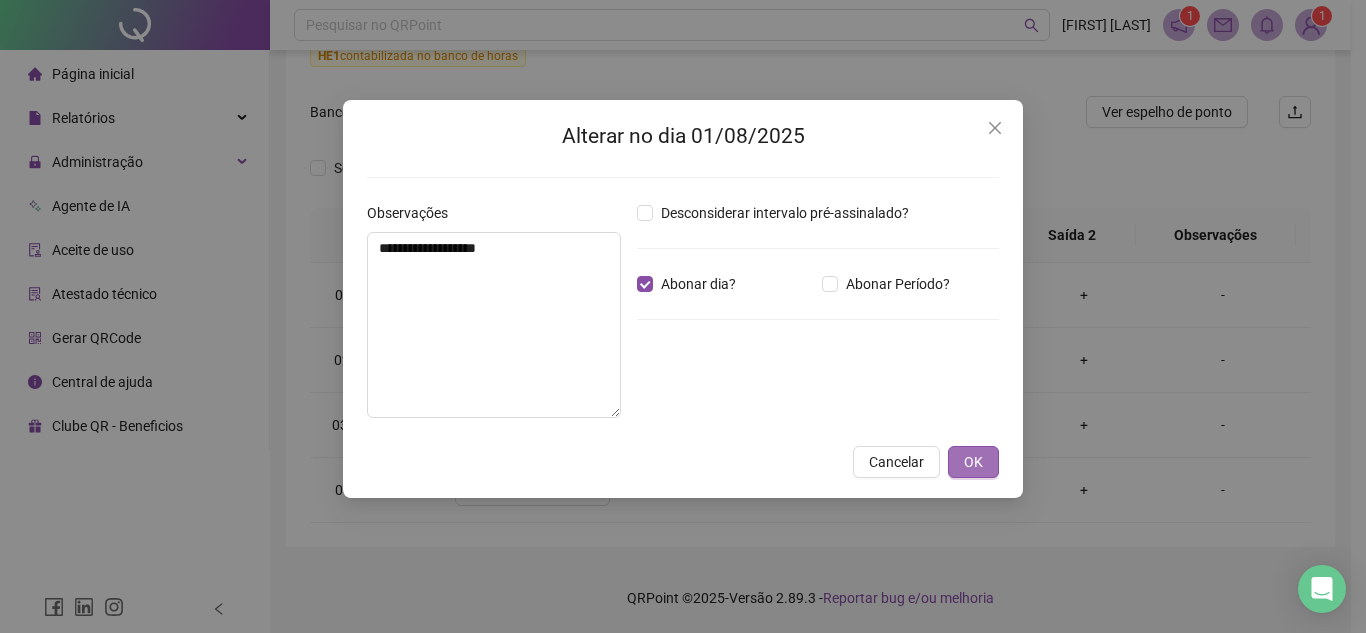 click on "OK" at bounding box center [973, 462] 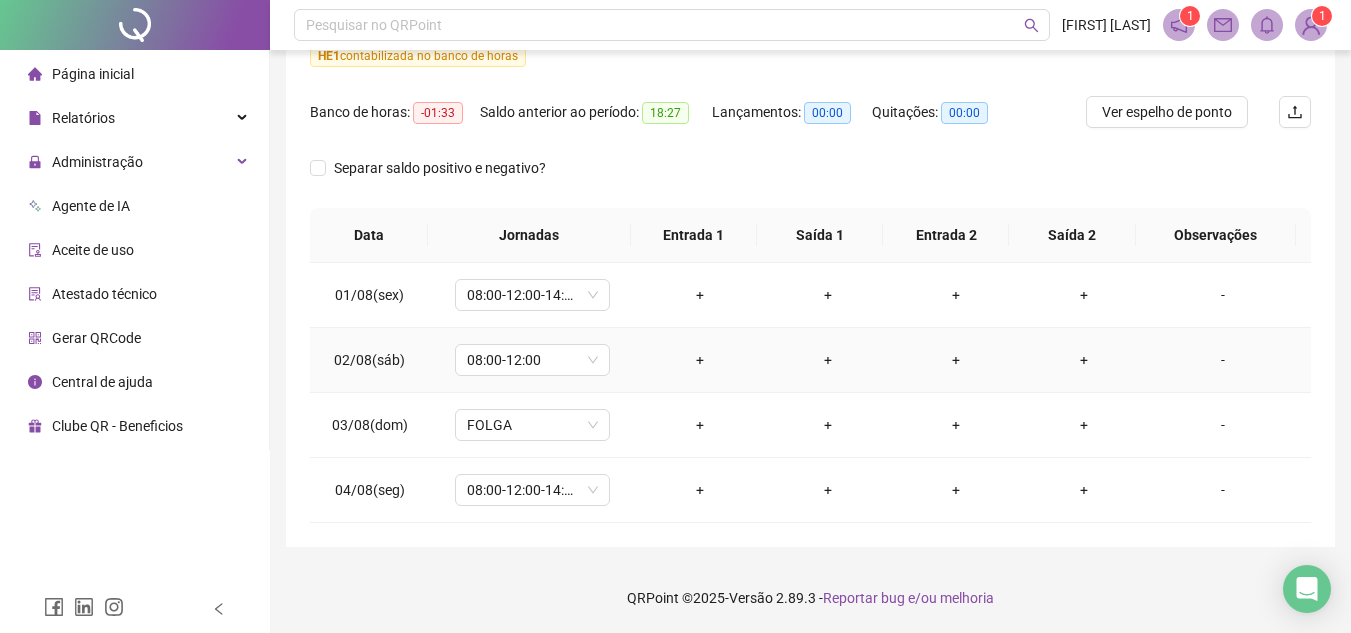 click on "+" at bounding box center [700, 360] 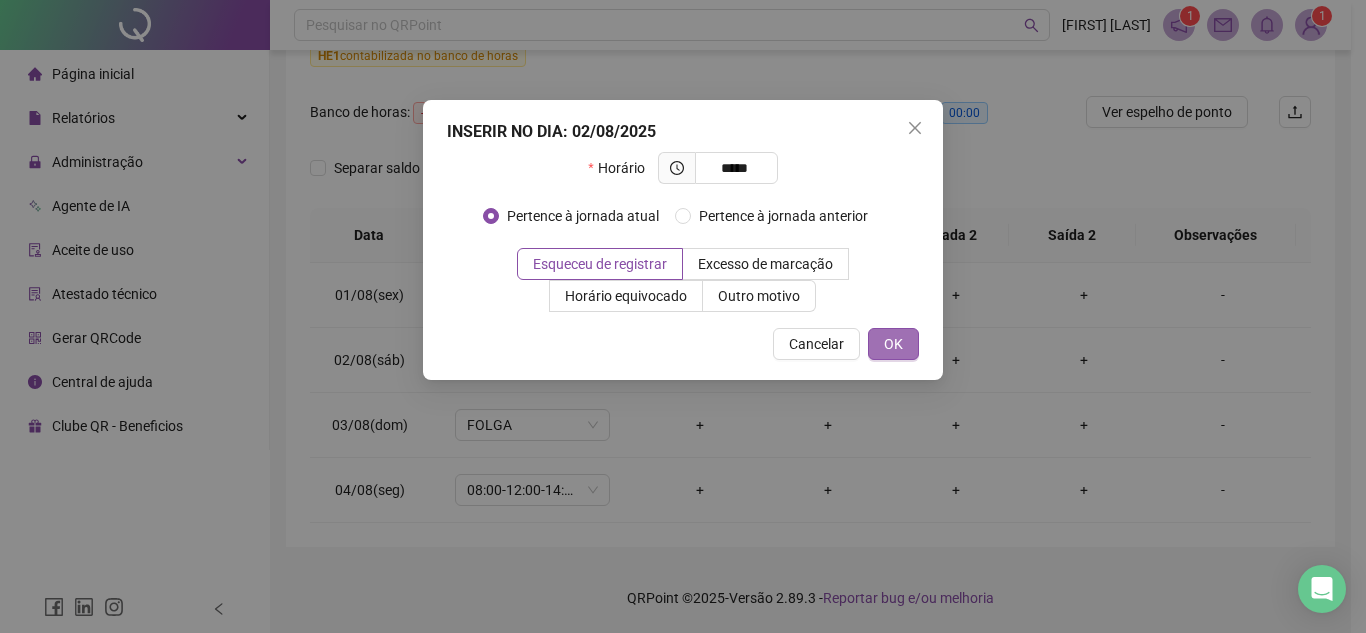 type on "*****" 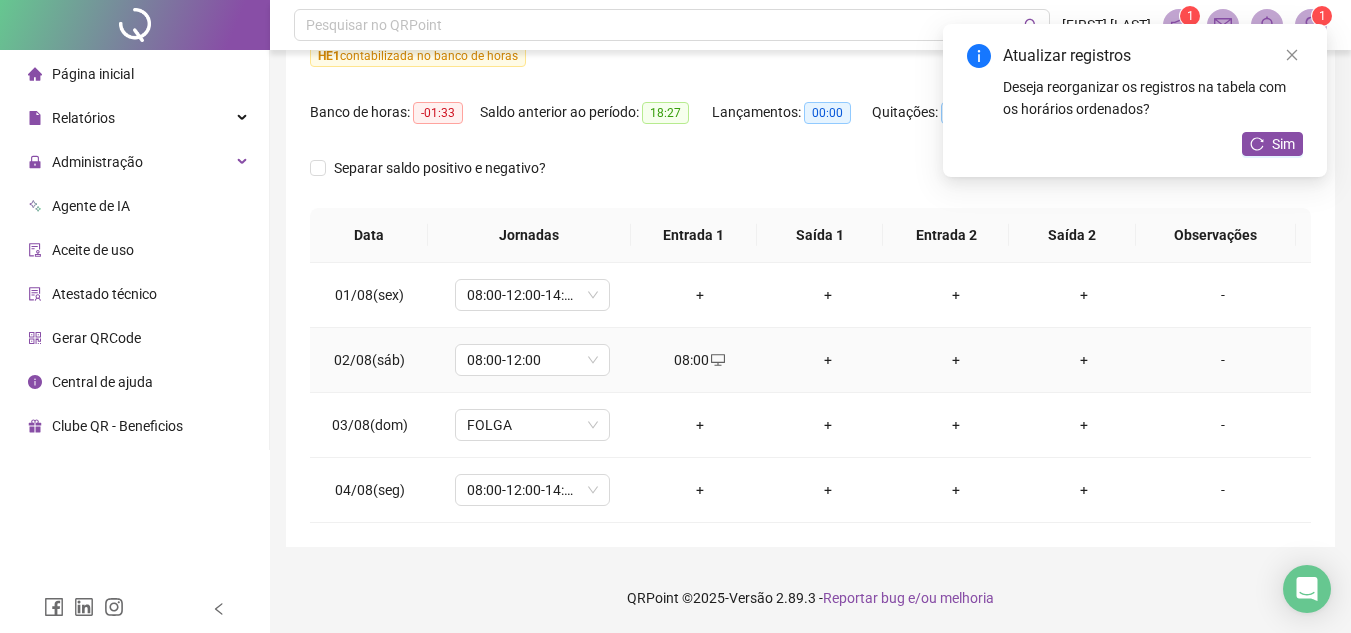 click on "+" at bounding box center [828, 360] 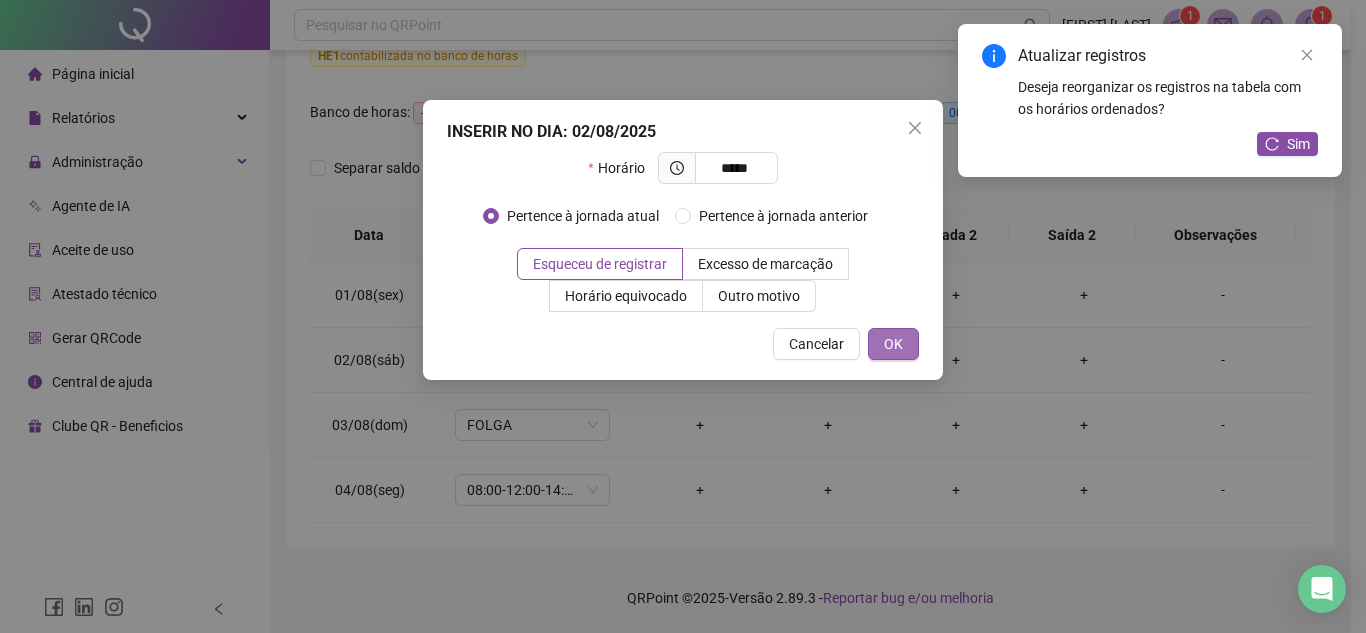 type on "*****" 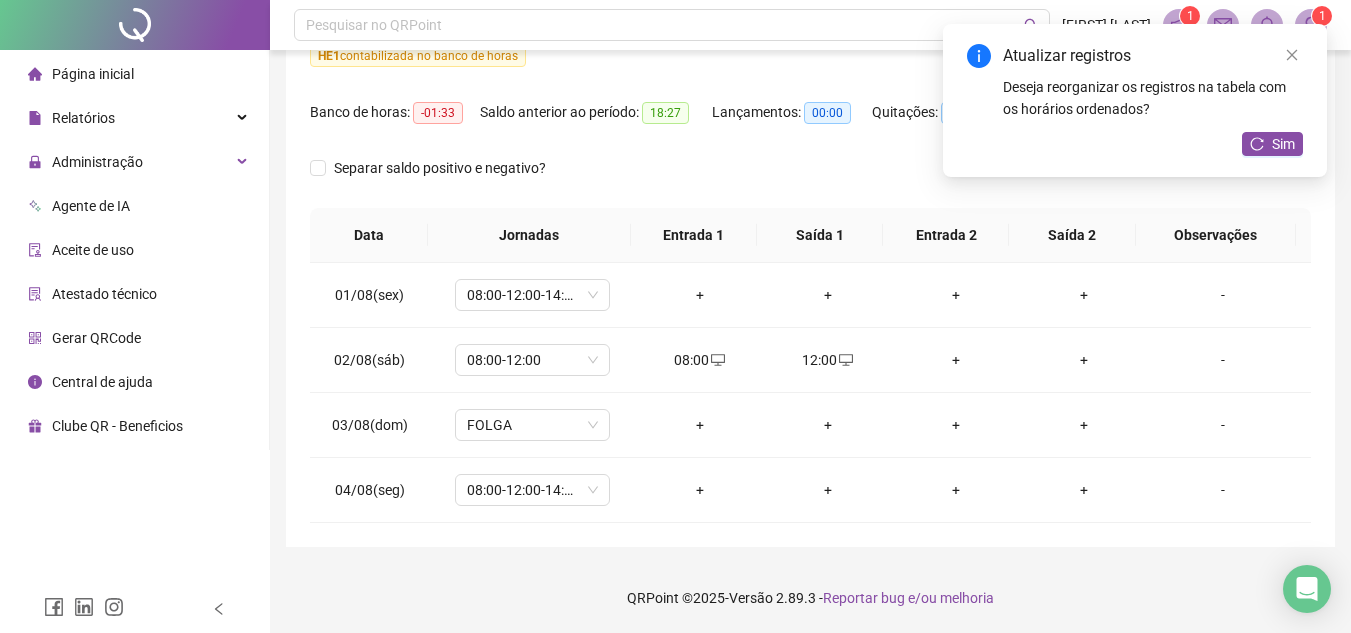 click on "Lançamentos:   00:00" at bounding box center (792, 112) 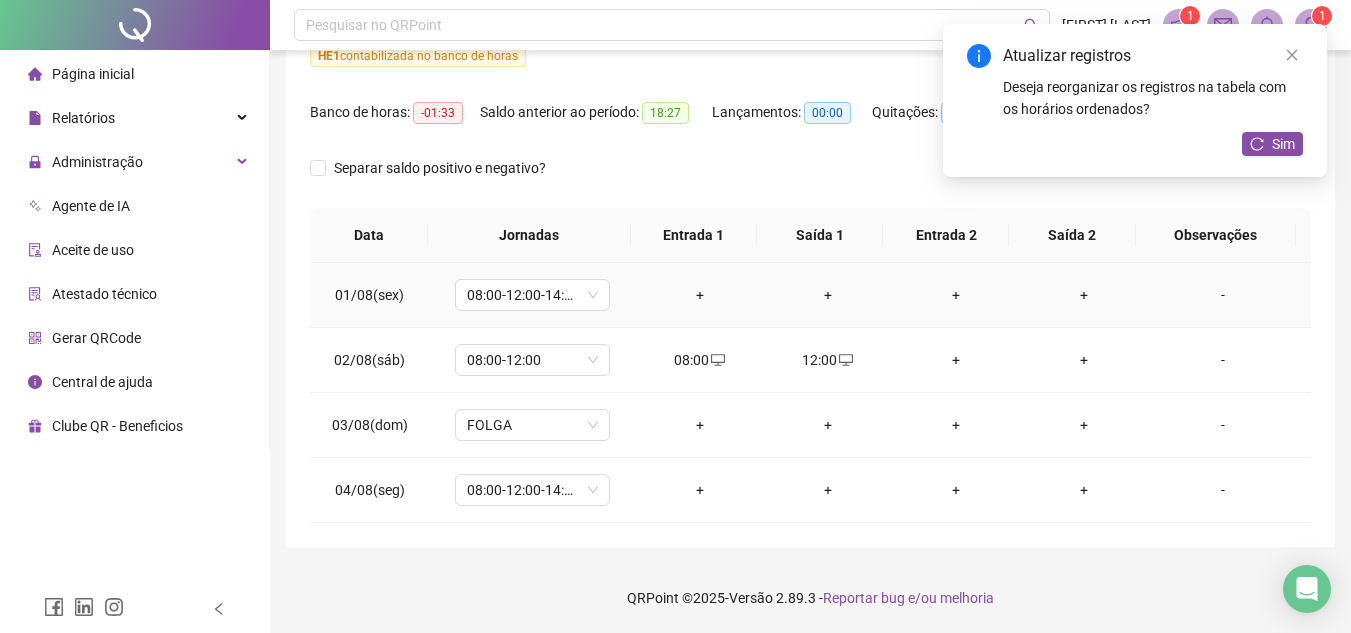 click on "-" at bounding box center (1223, 295) 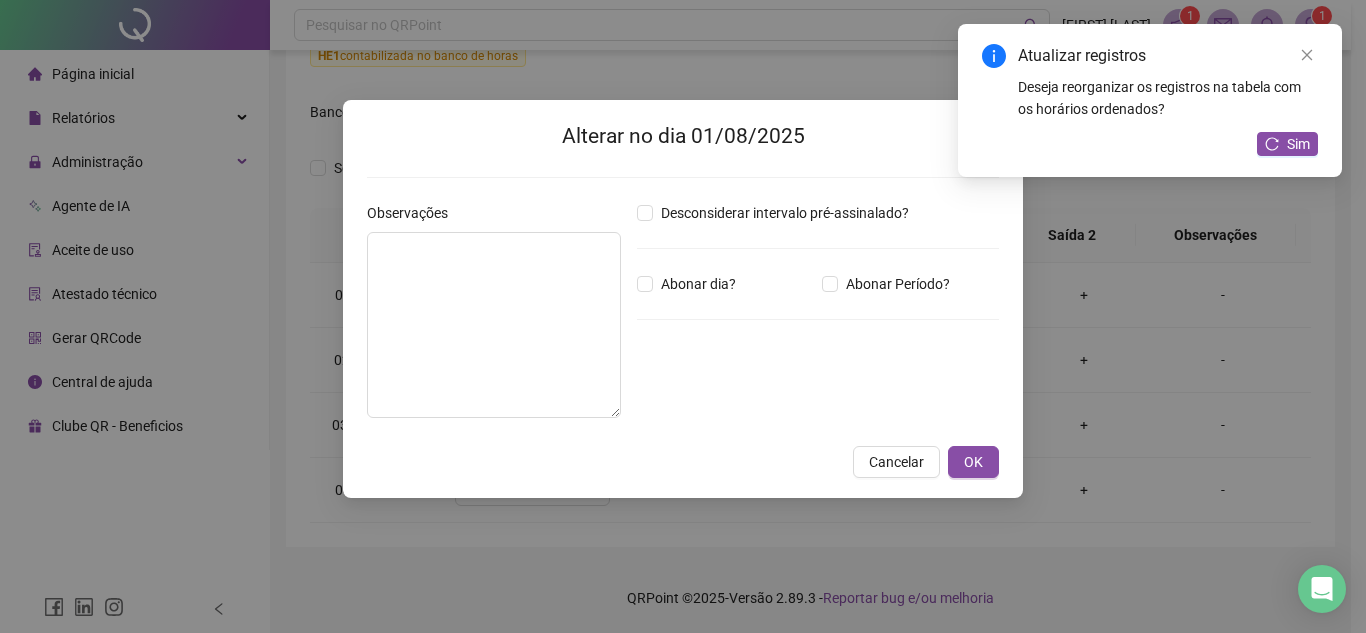 type on "**********" 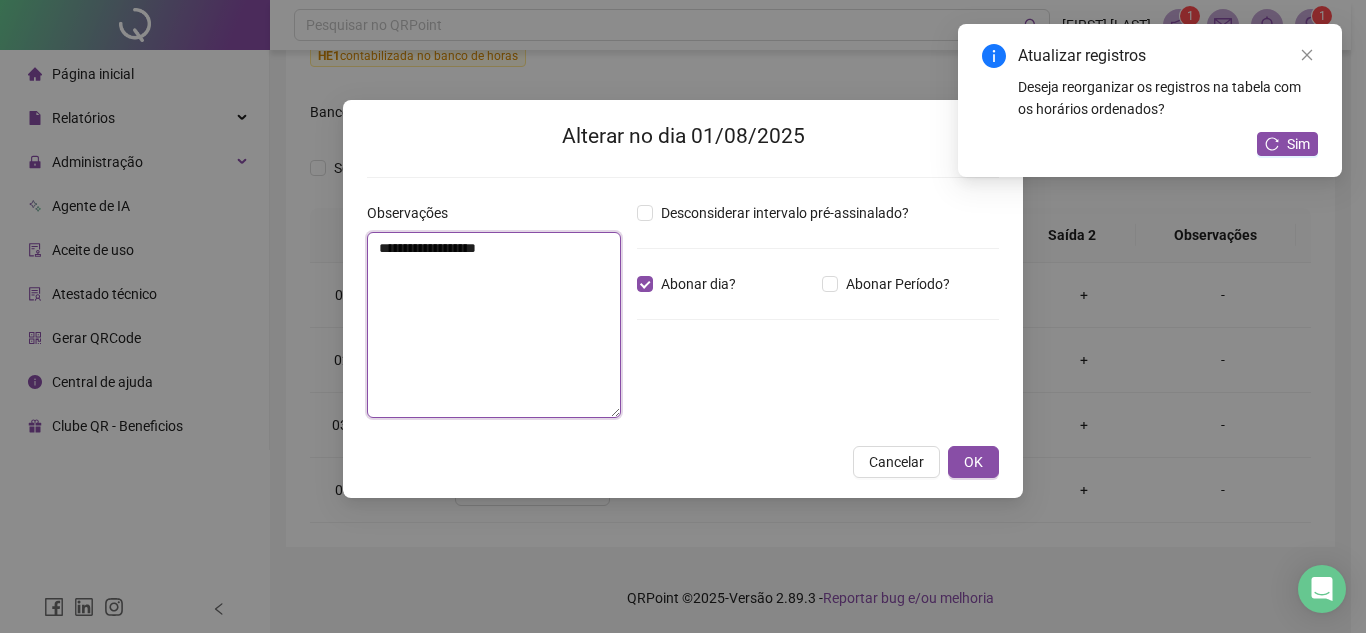 click on "**********" at bounding box center (494, 325) 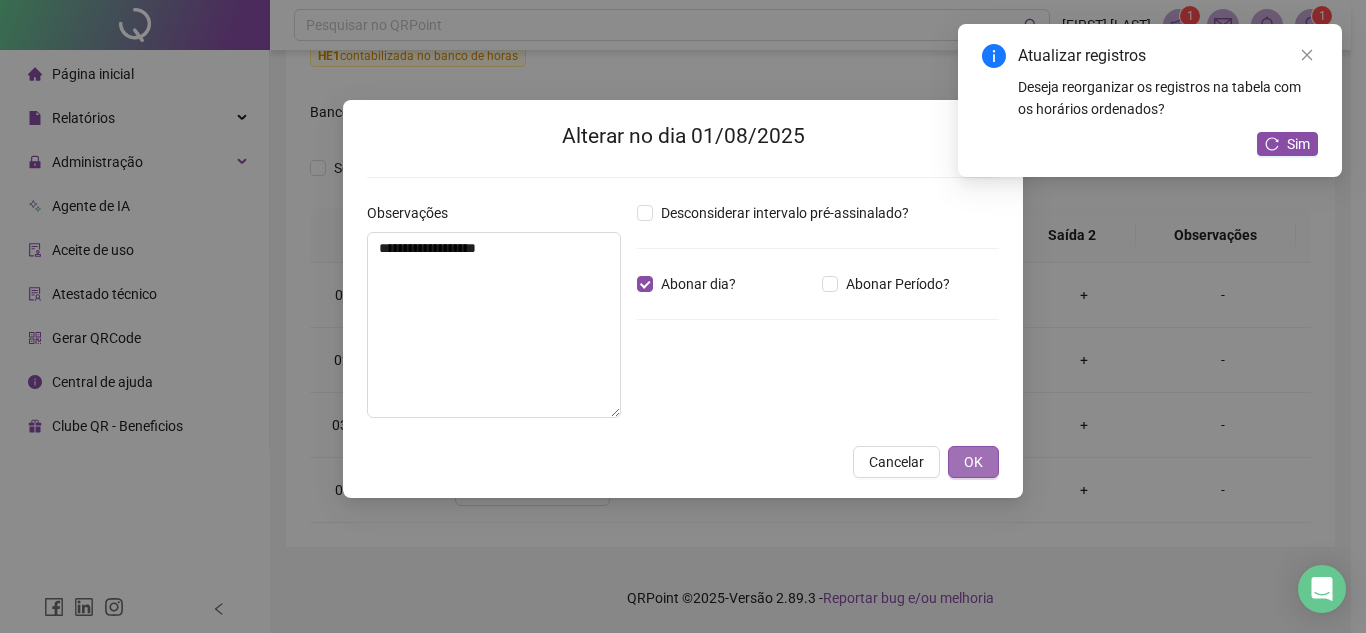 click on "OK" at bounding box center [973, 462] 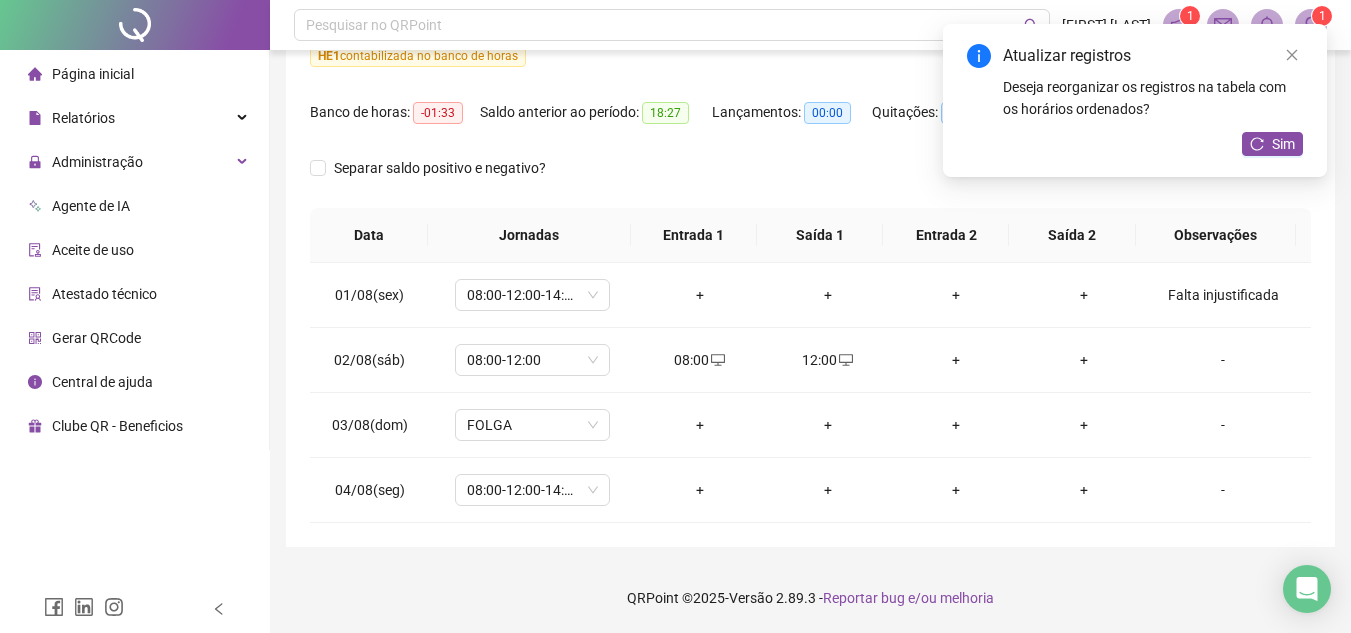 click on "Atualizar registros Deseja reorganizar os registros na tabela com os horários ordenados? Sim" at bounding box center [1135, 100] 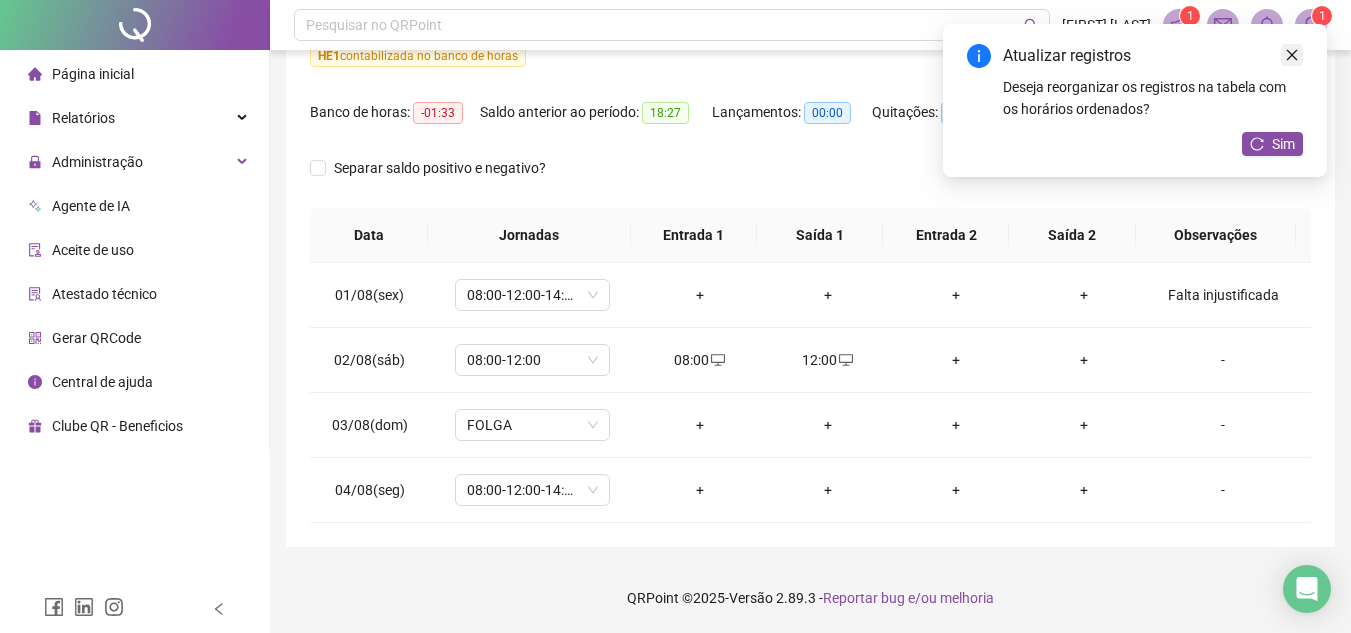 click 